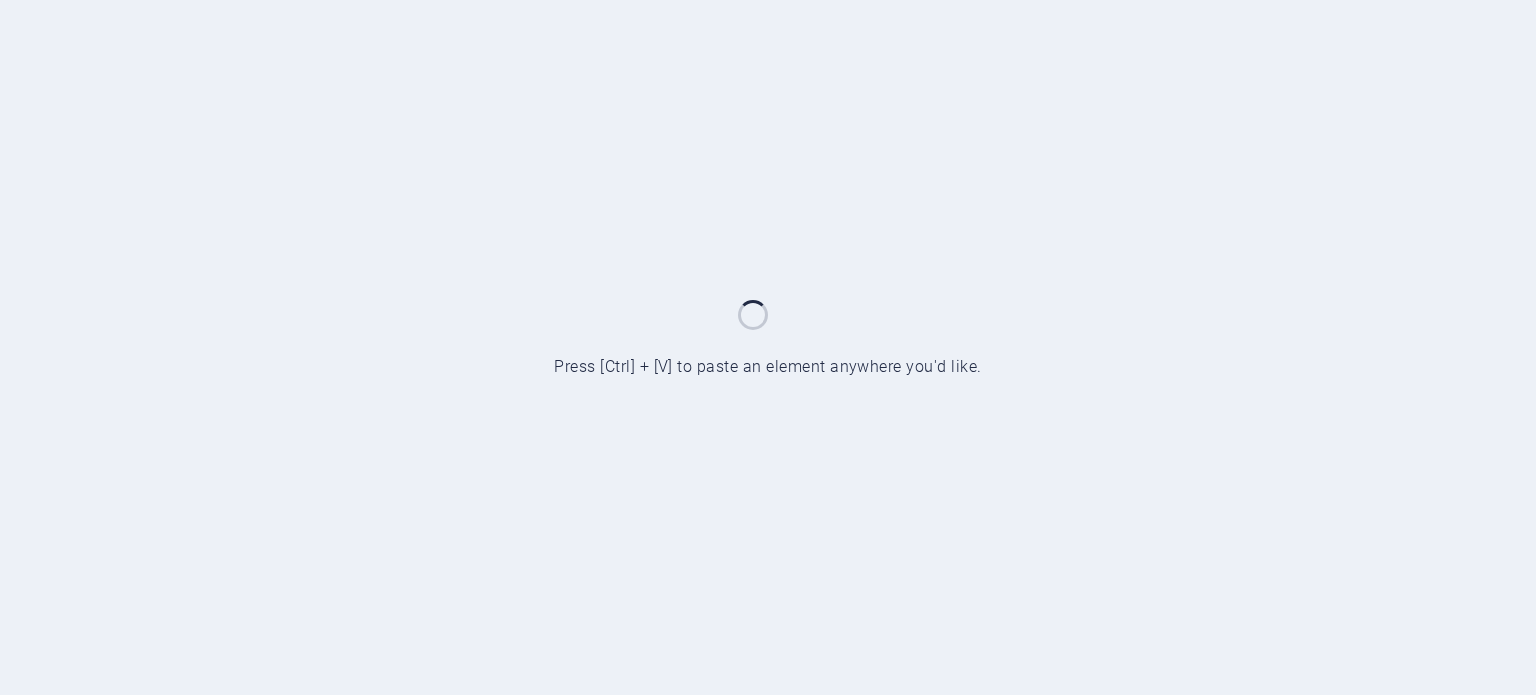 scroll, scrollTop: 0, scrollLeft: 0, axis: both 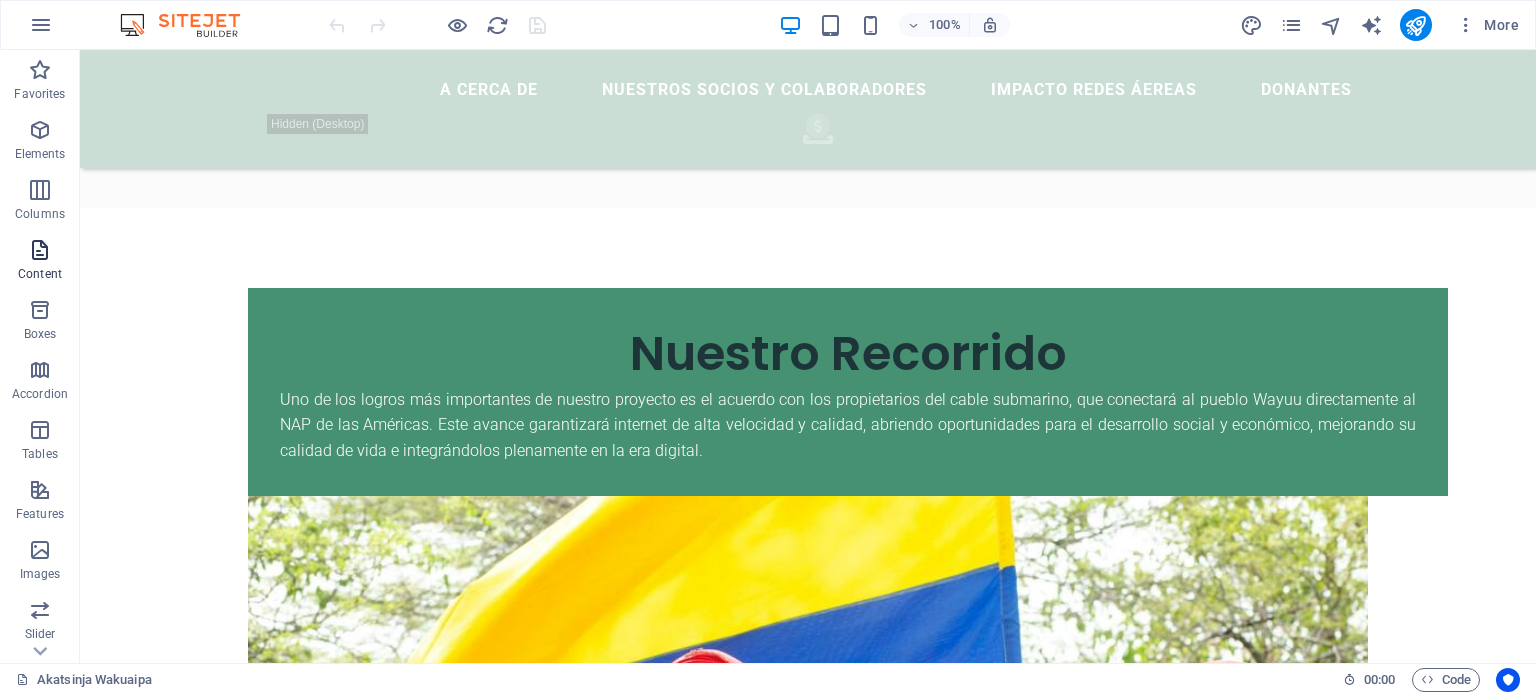 click at bounding box center (40, 250) 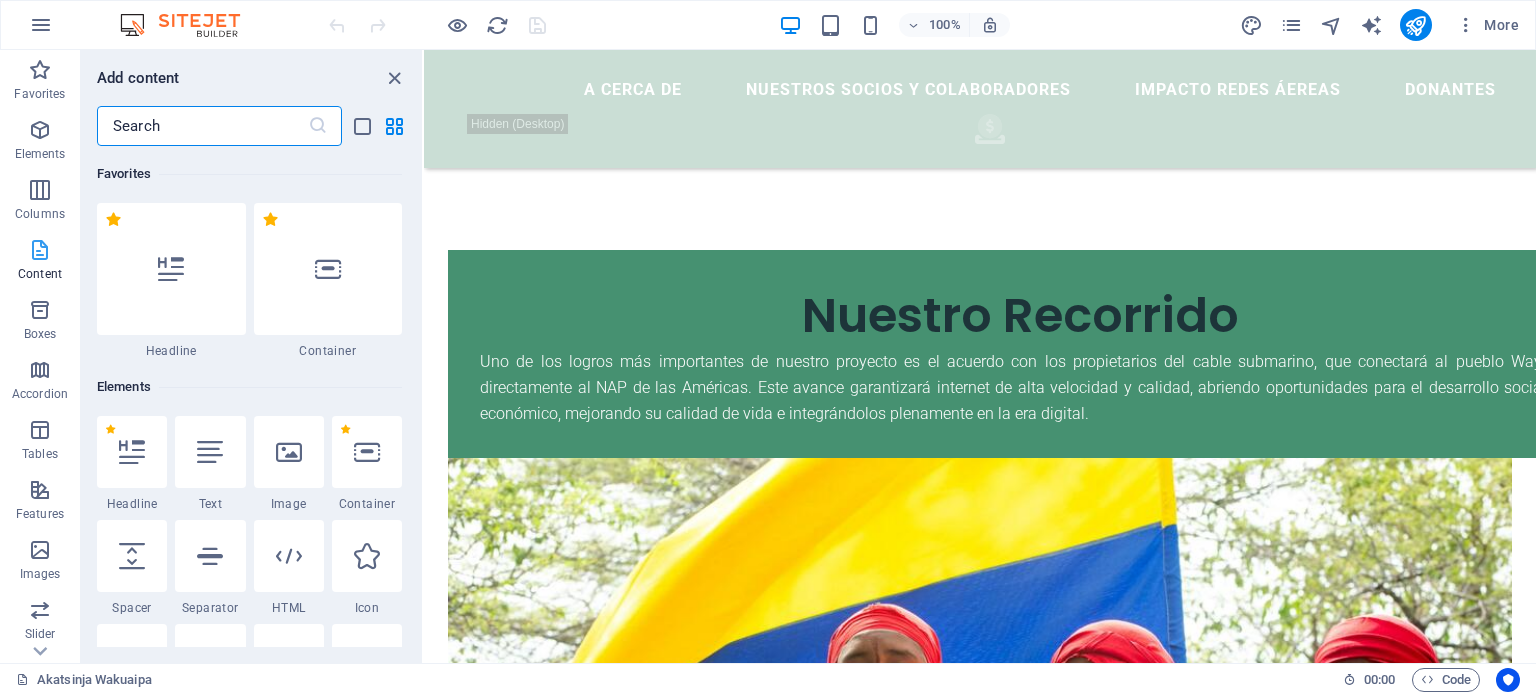 scroll, scrollTop: 2391, scrollLeft: 0, axis: vertical 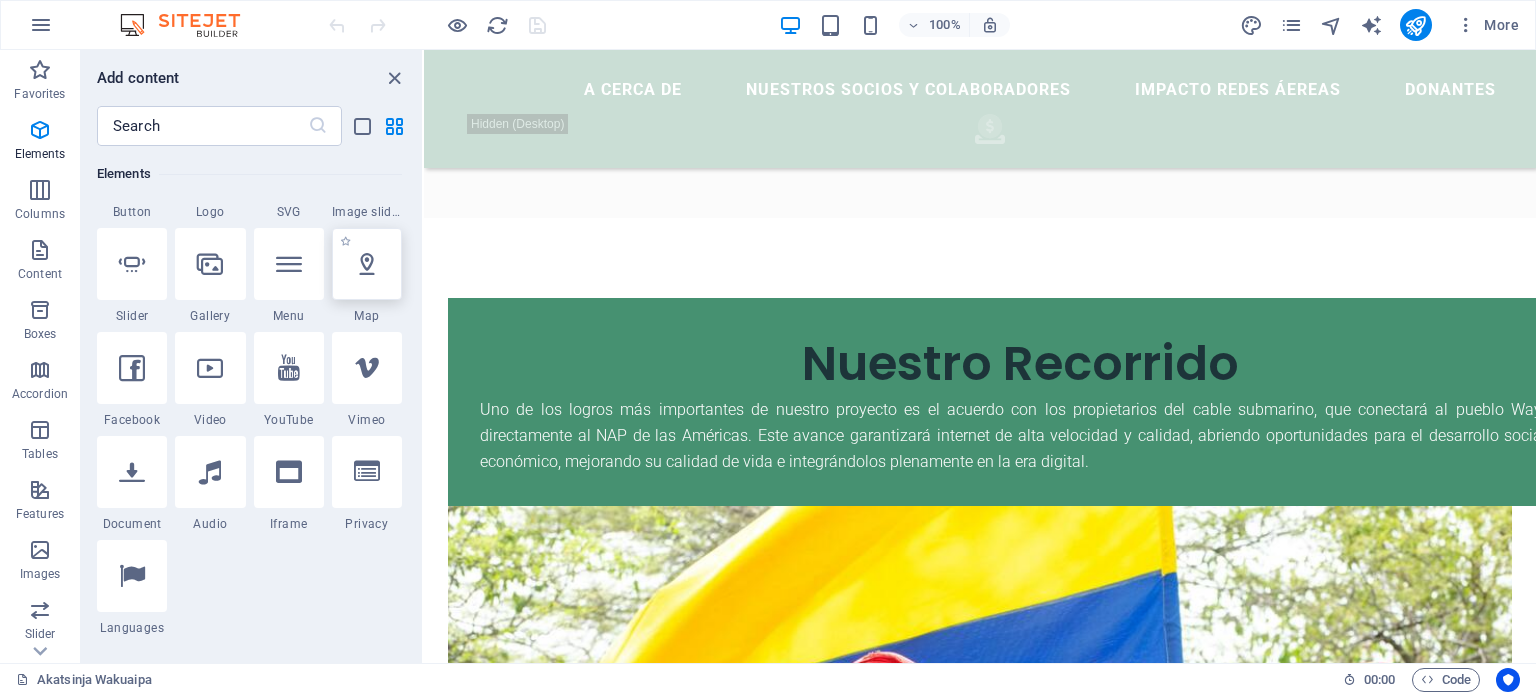 click at bounding box center (367, 264) 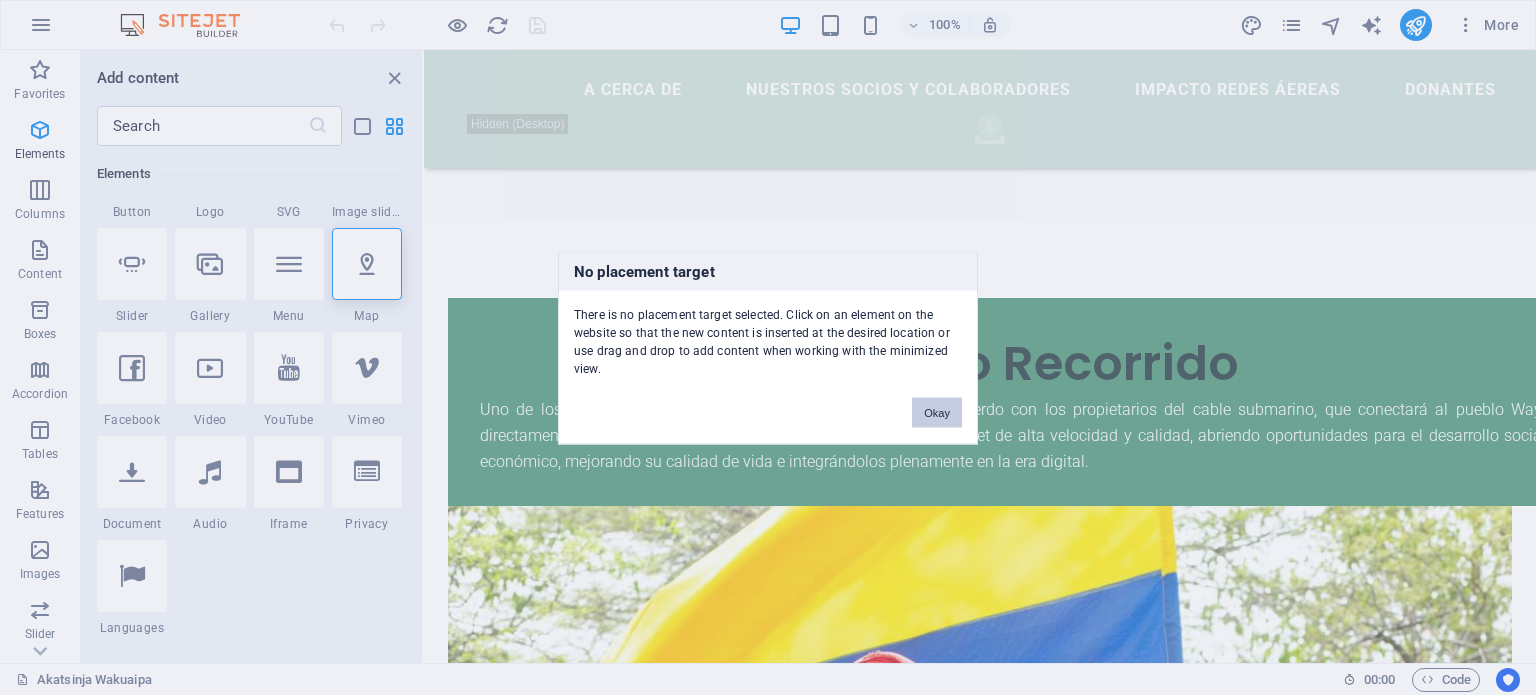 click on "Okay" at bounding box center [937, 412] 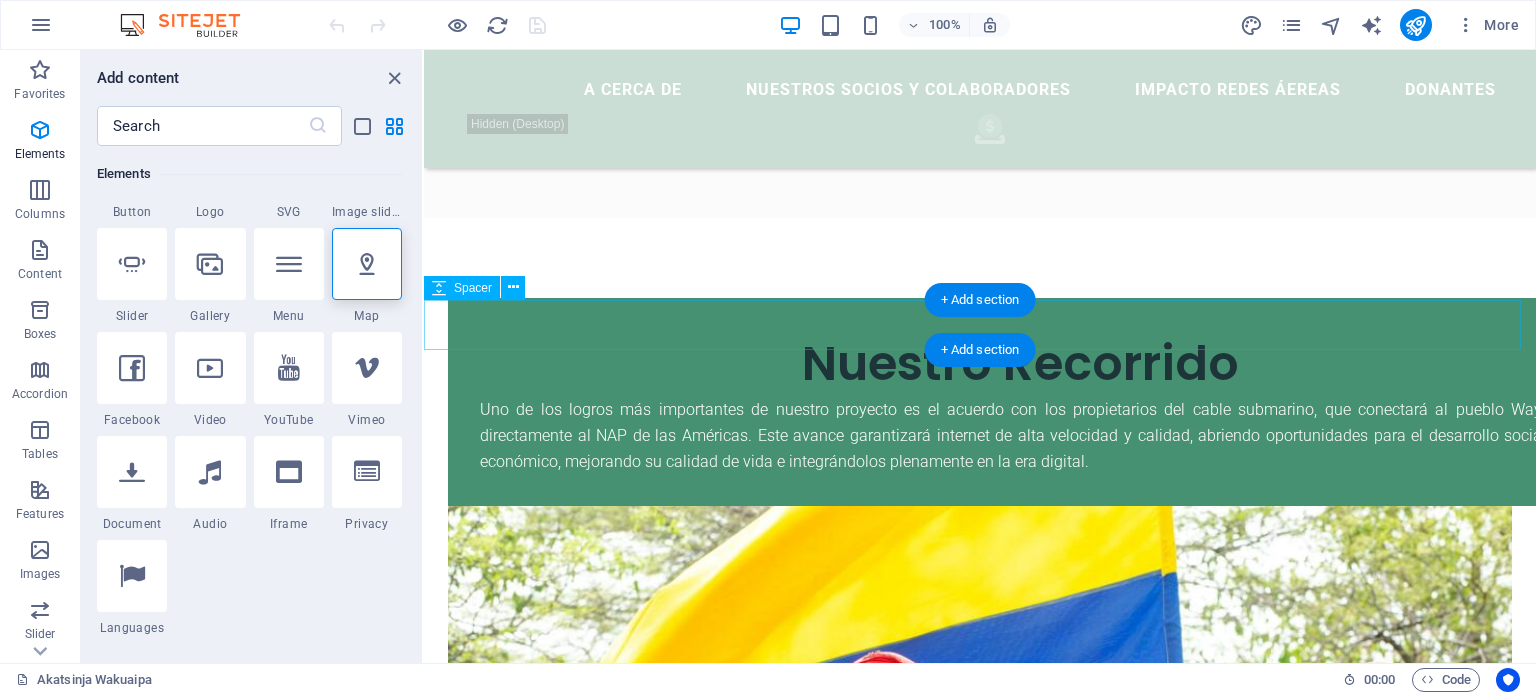 click at bounding box center [980, 1788] 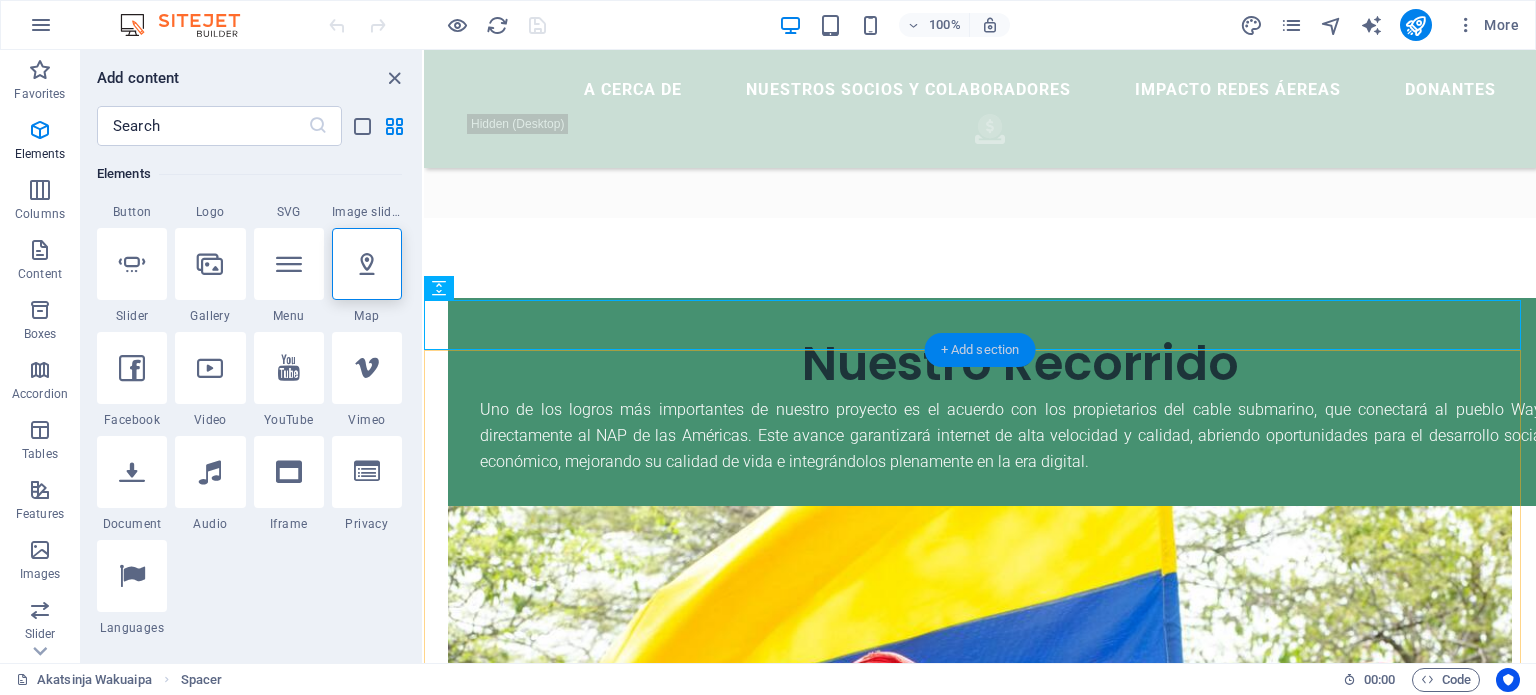 click on "+ Add section" at bounding box center [980, 350] 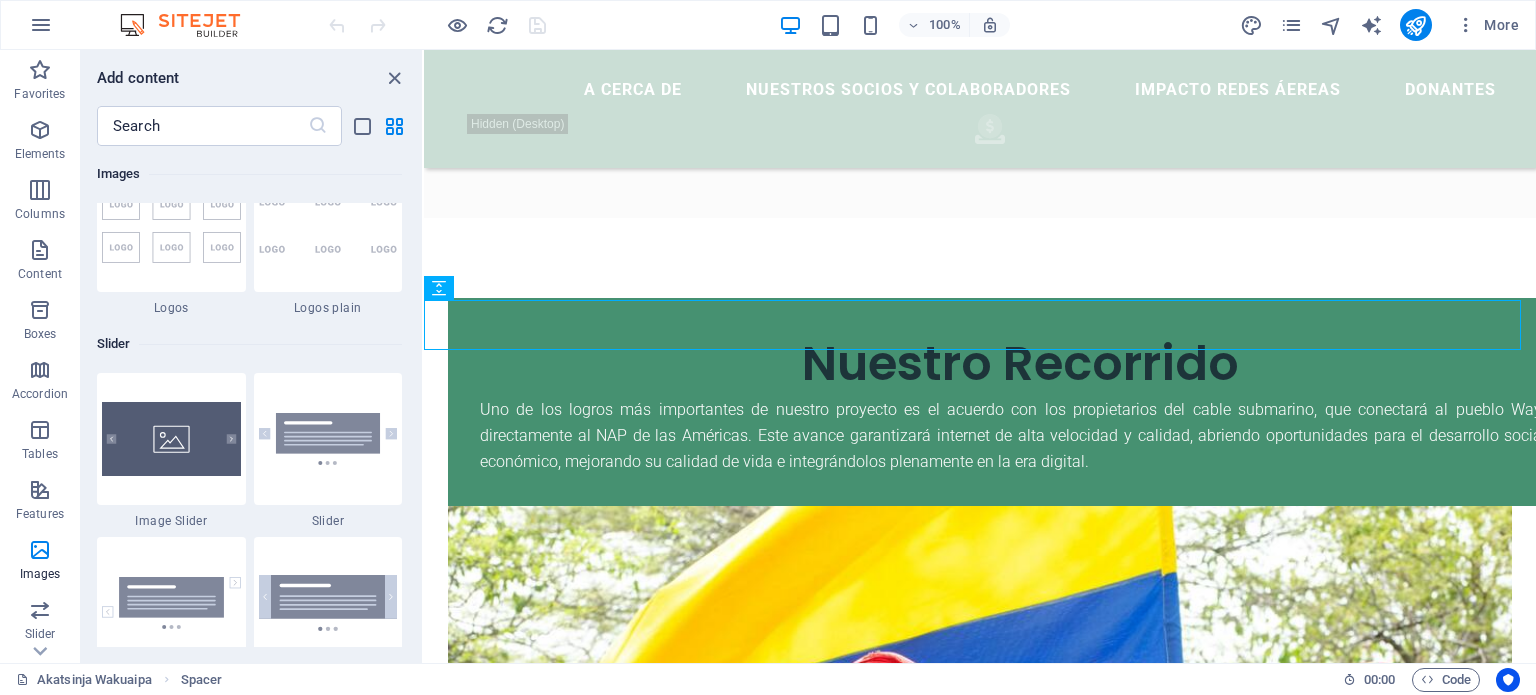 scroll, scrollTop: 11199, scrollLeft: 0, axis: vertical 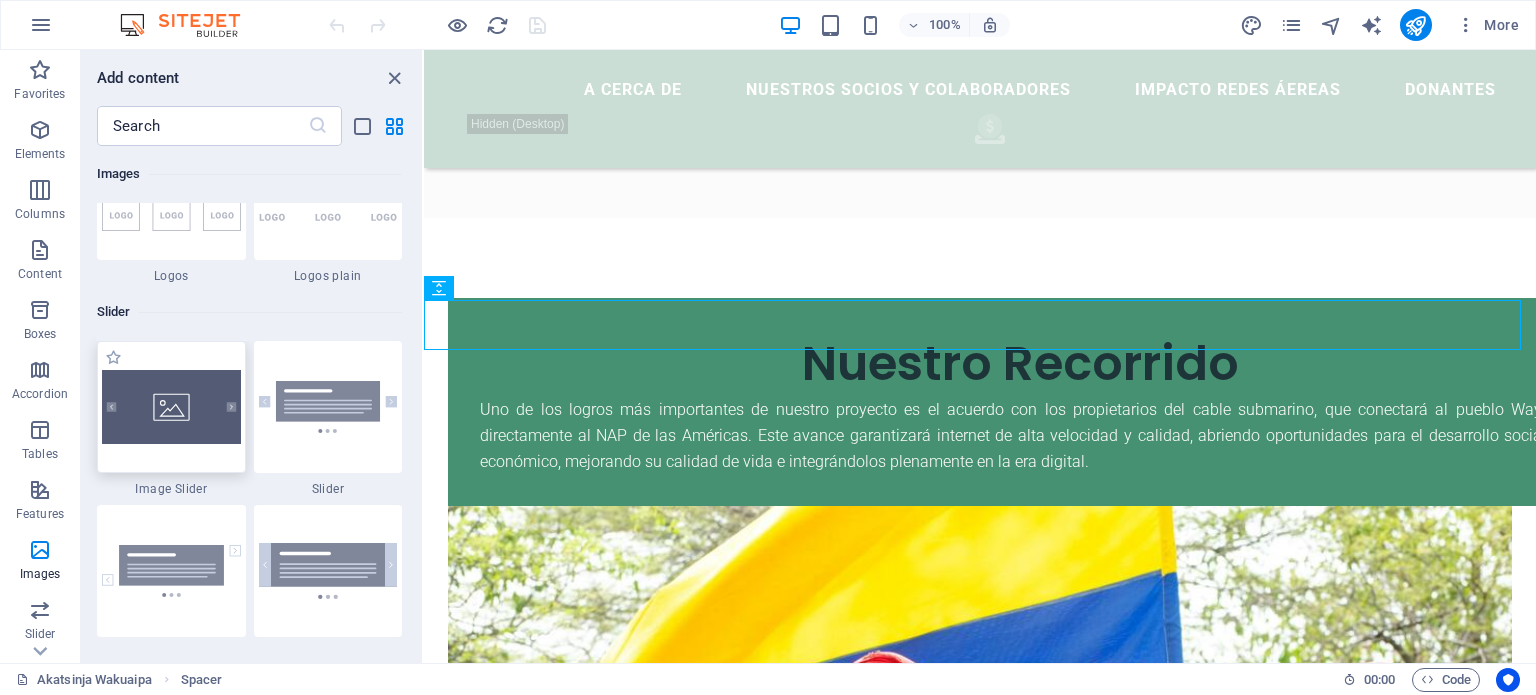 click at bounding box center (171, 407) 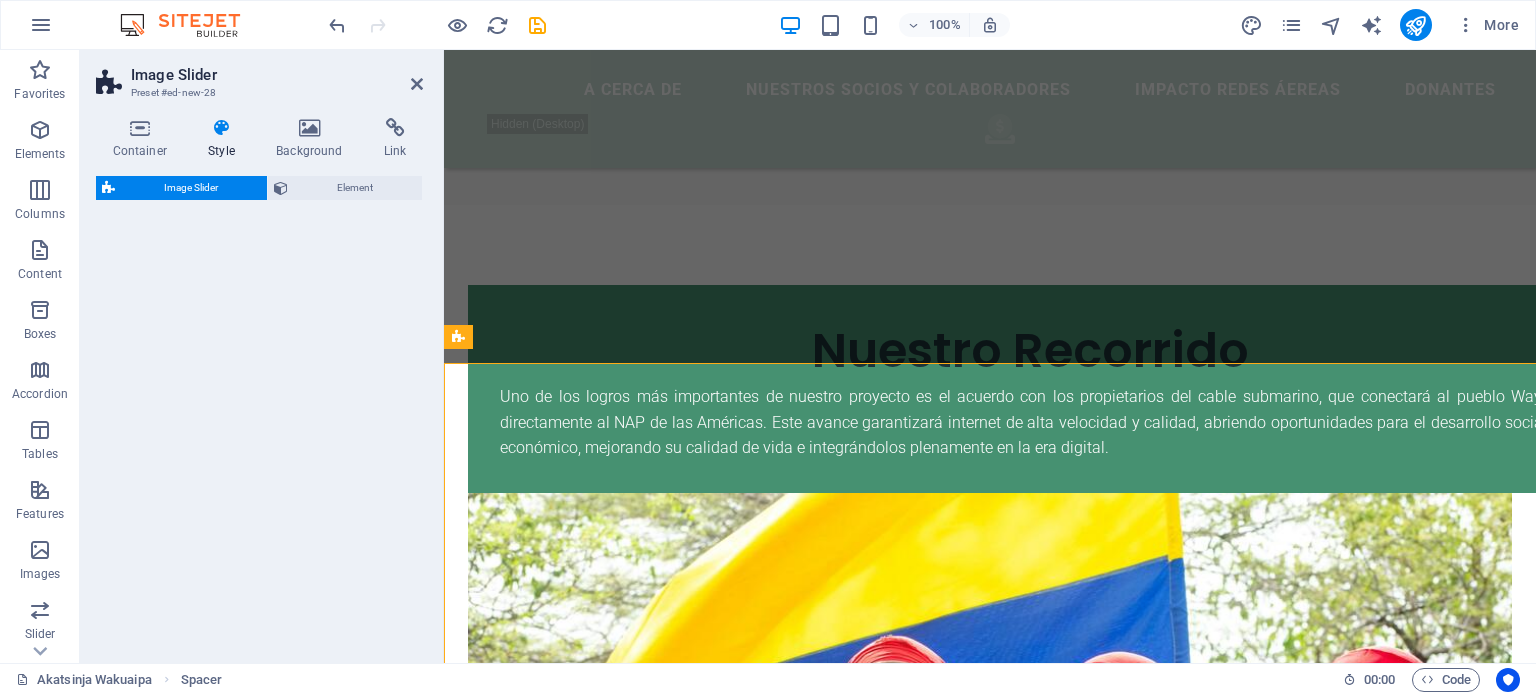 select on "rem" 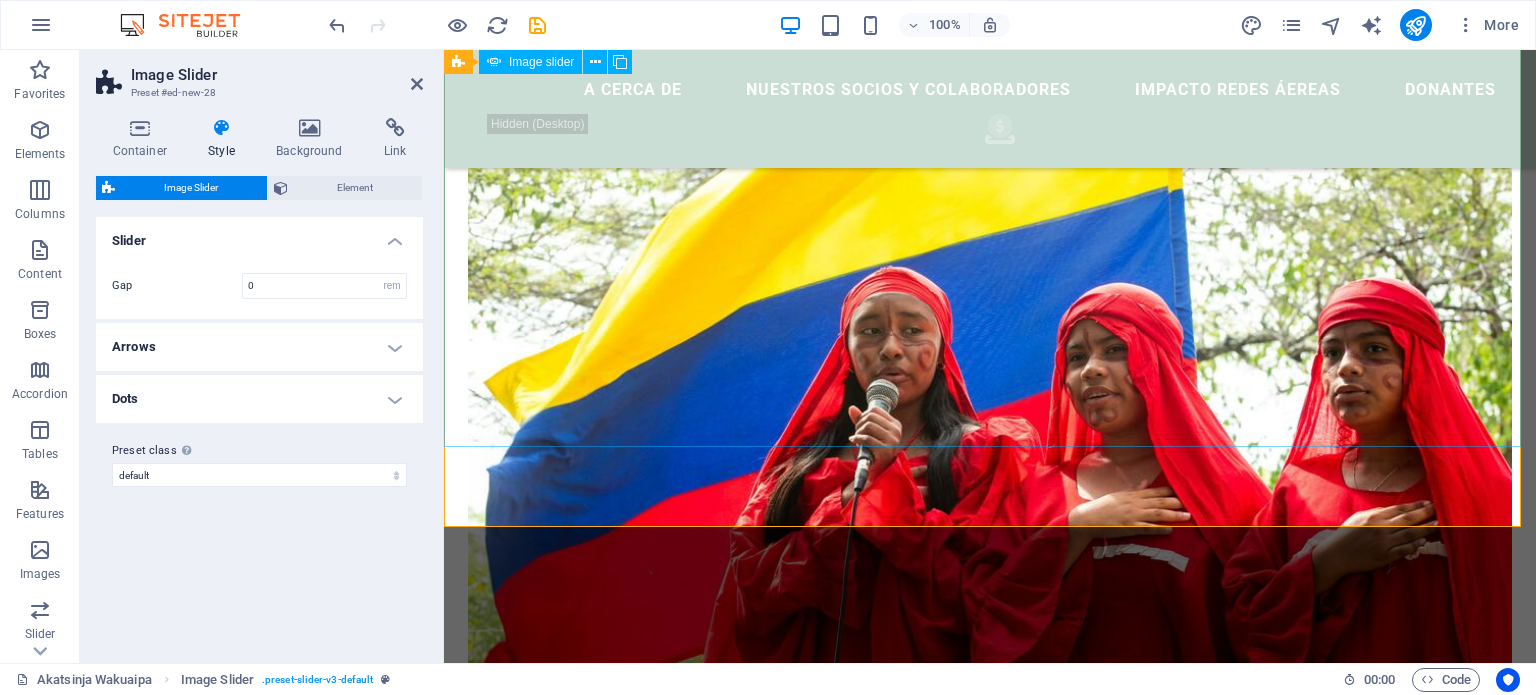 scroll, scrollTop: 2678, scrollLeft: 0, axis: vertical 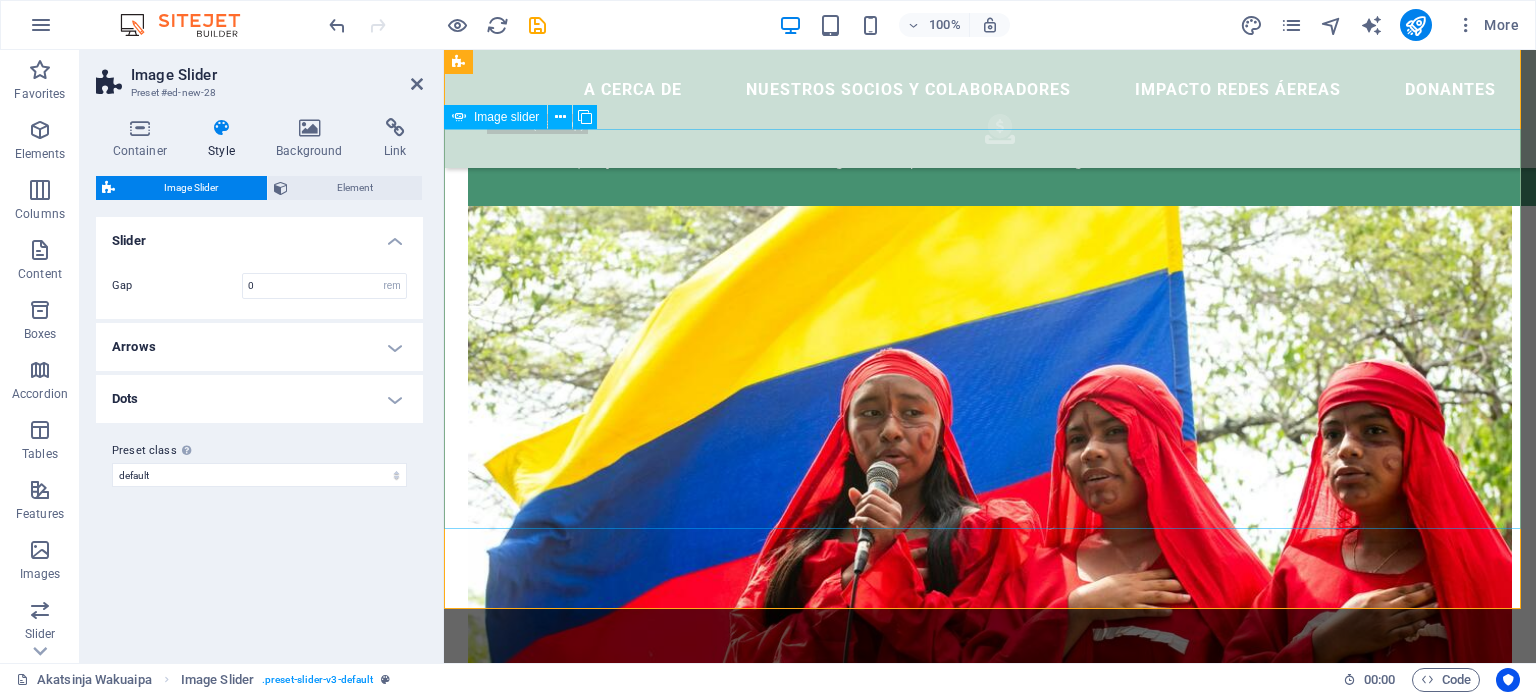 click at bounding box center (-94, 2268) 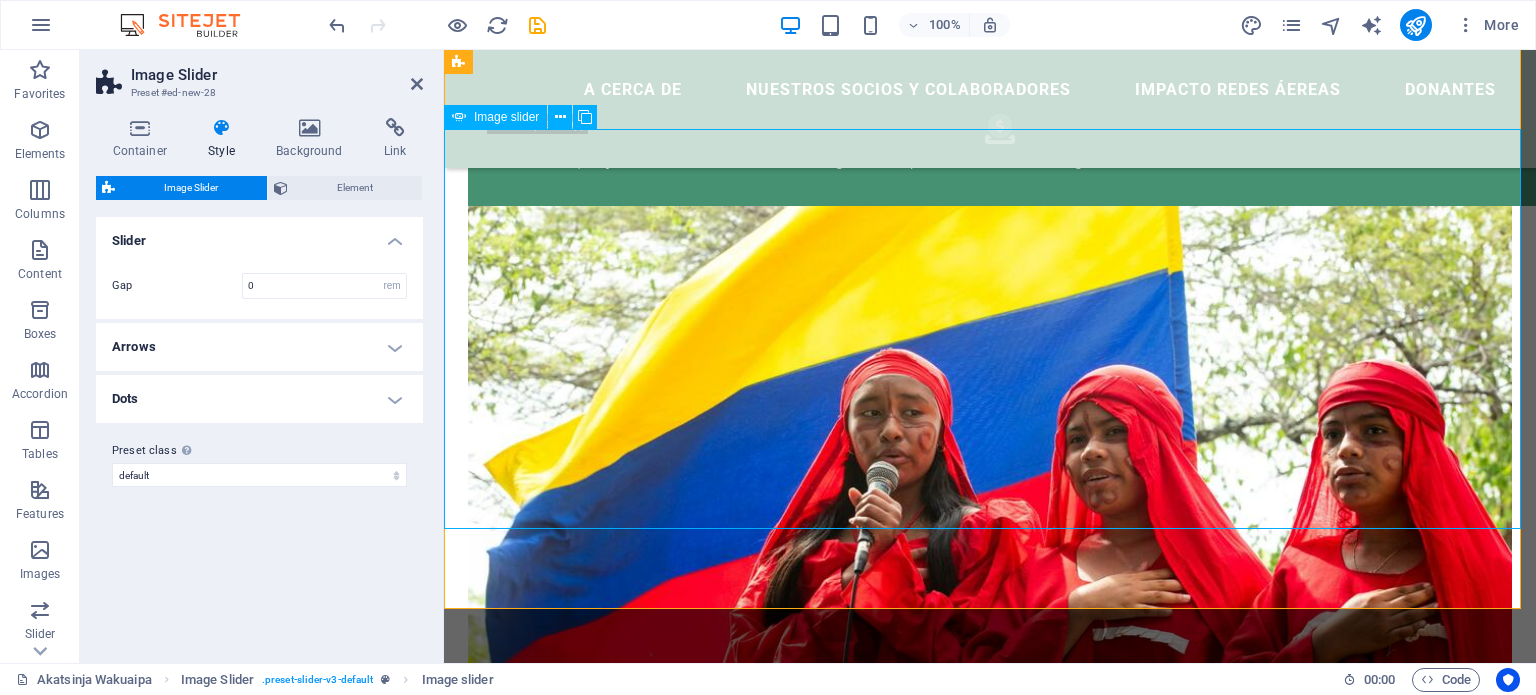 click at bounding box center [990, 3371] 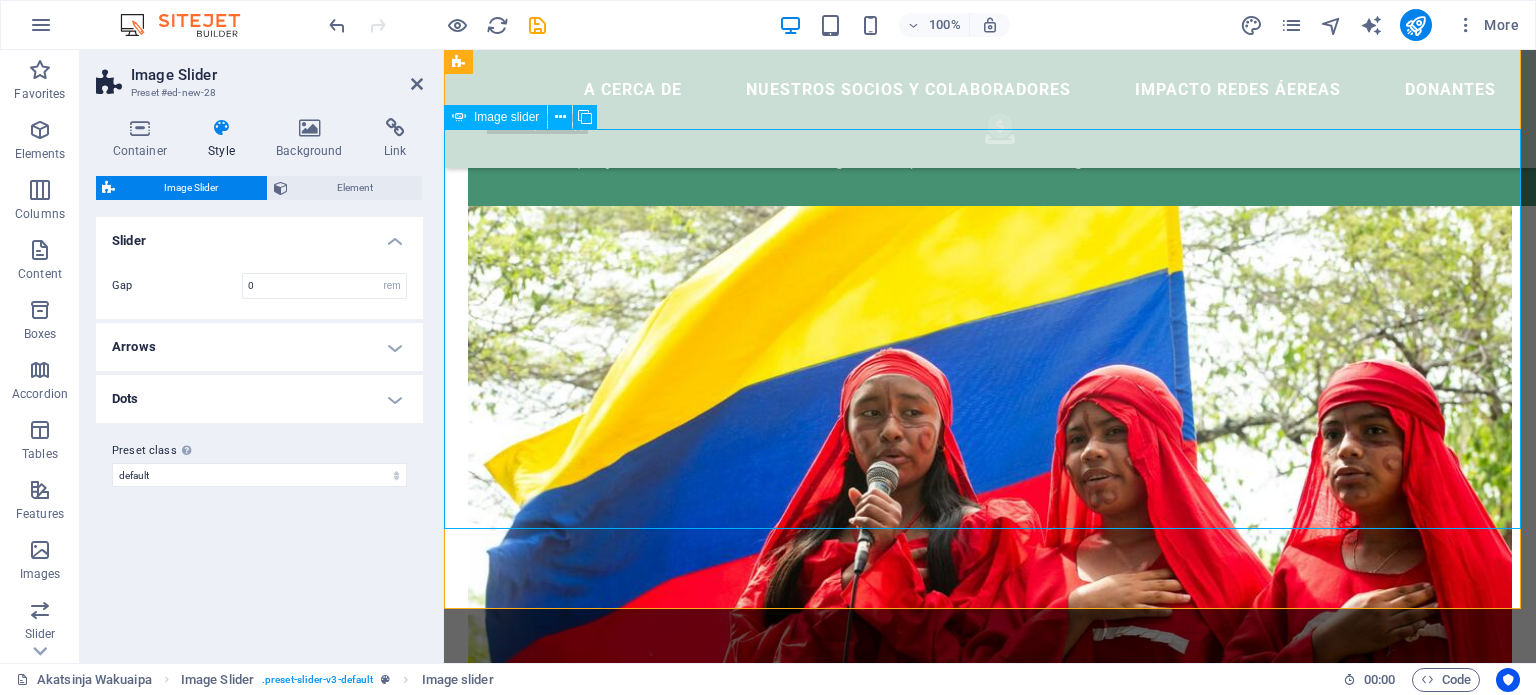 click at bounding box center [990, 3371] 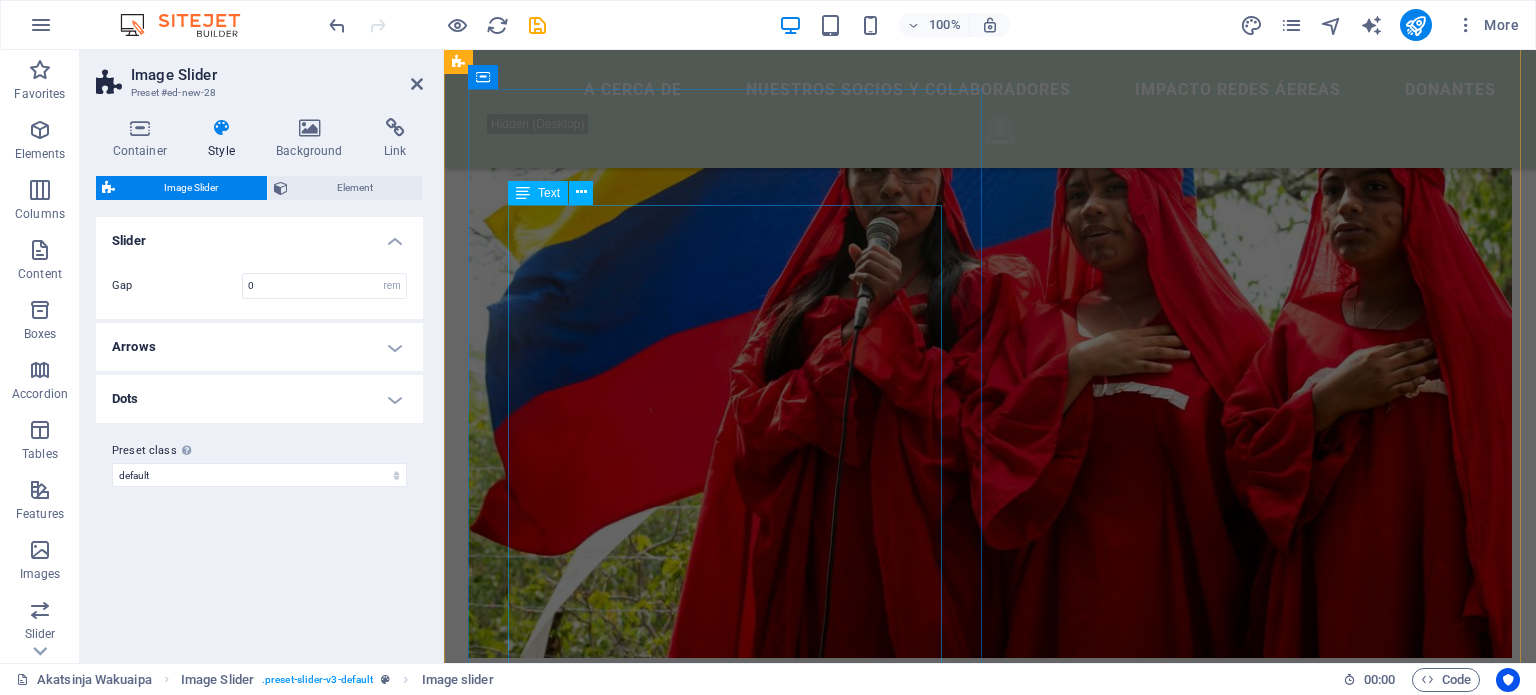 scroll, scrollTop: 2678, scrollLeft: 0, axis: vertical 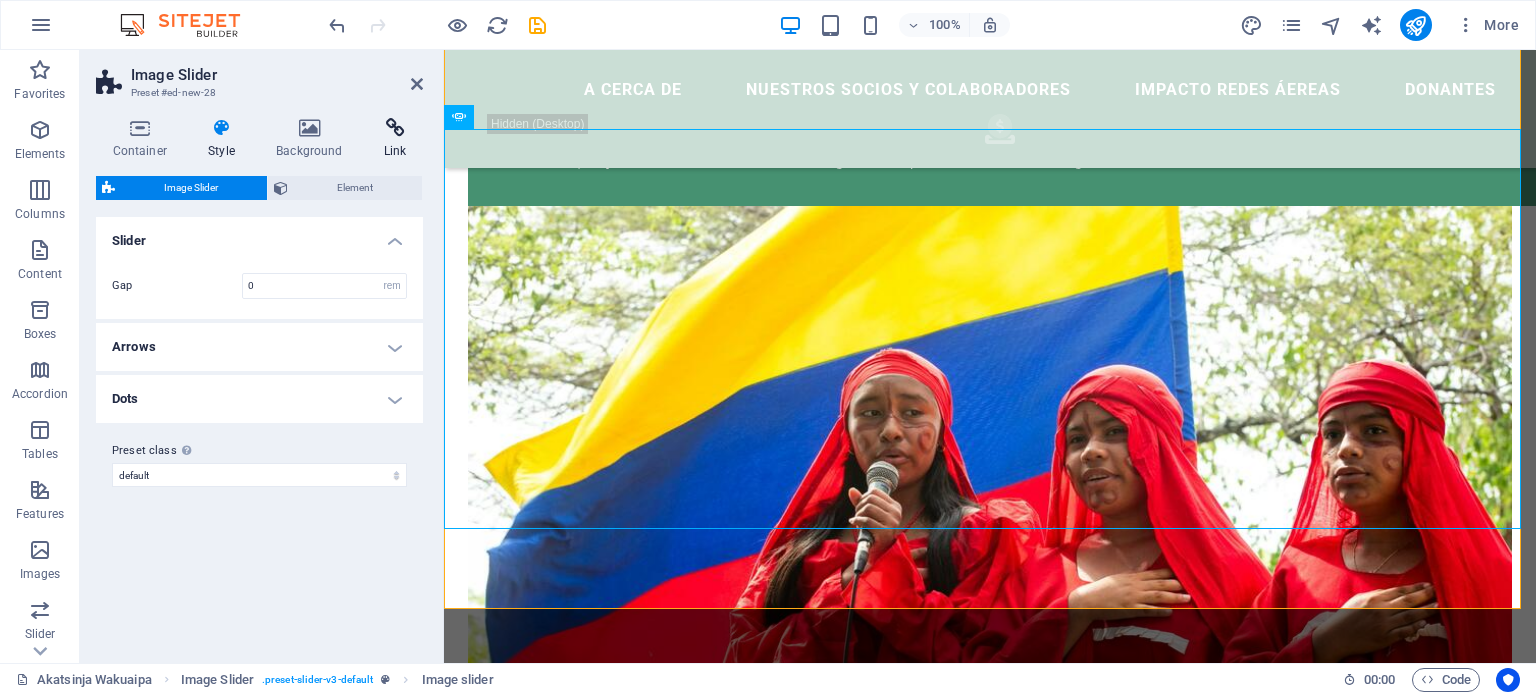 click at bounding box center [395, 128] 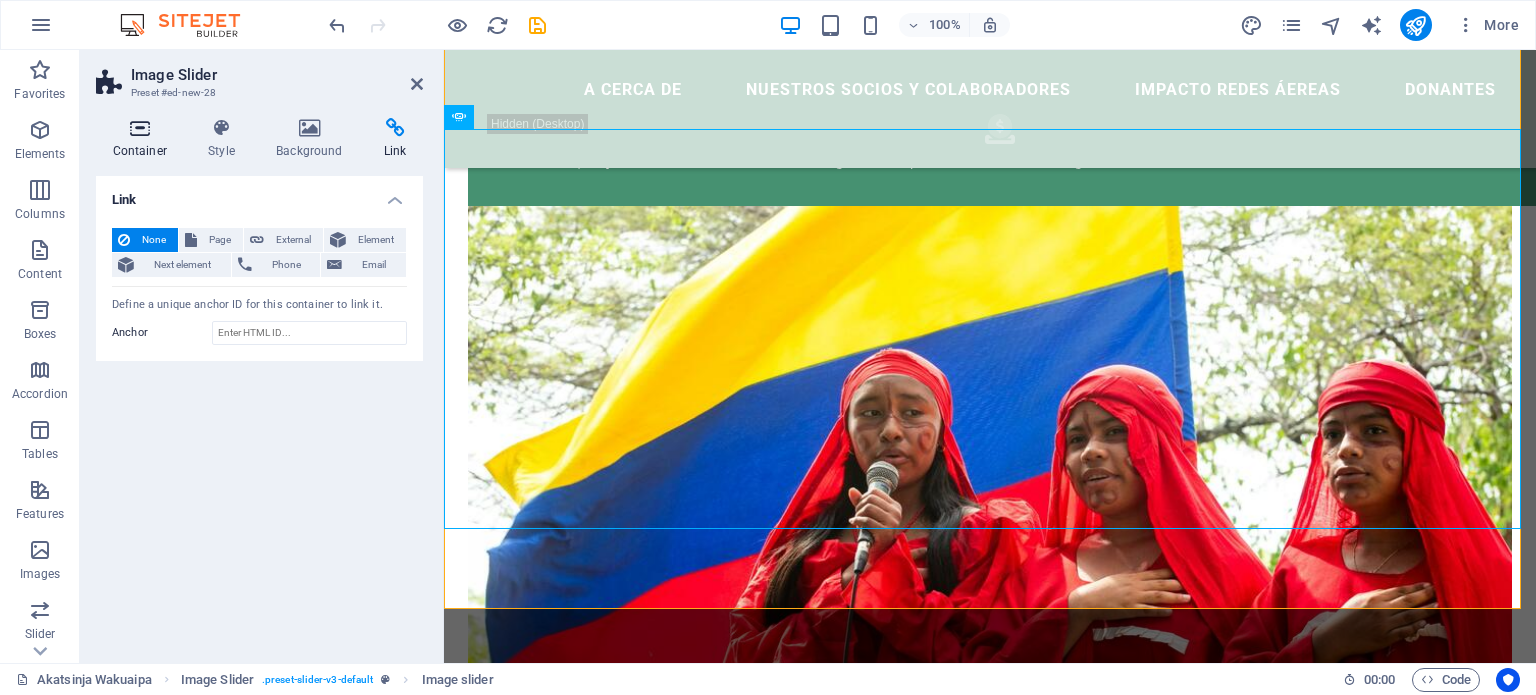 click at bounding box center [140, 128] 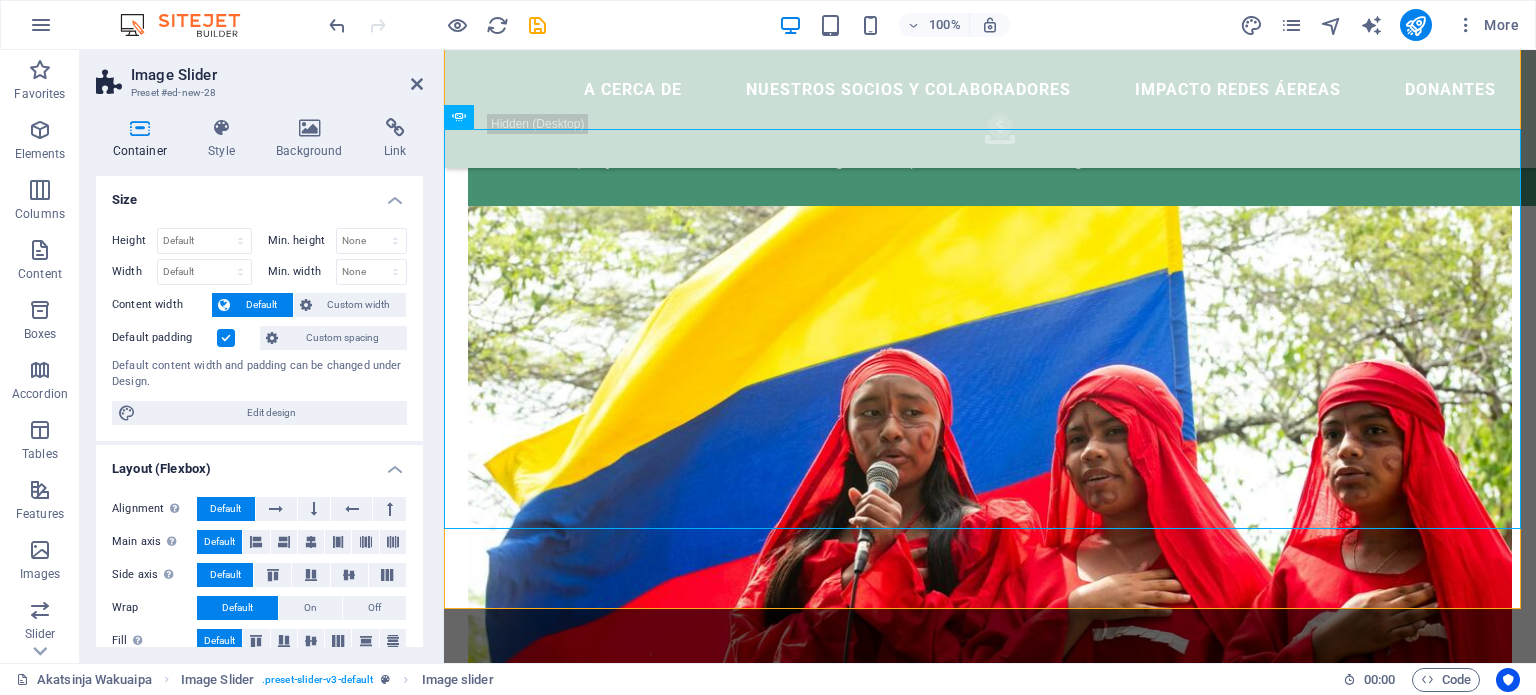 click on "Image Slider Preset #ed-new-28
Container Style Background Link Size Height Default px rem % vh vw Min. height None px rem % vh vw Width Default px rem % em vh vw Min. width None px rem % vh vw Content width Default Custom width Width Default px rem % em vh vw Min. width None px rem % vh vw Default padding Custom spacing Default content width and padding can be changed under Design. Edit design Layout (Flexbox) Alignment Determines the flex direction. Default Main axis Determine how elements should behave along the main axis inside this container (justify content). Default Side axis Control the vertical direction of the element inside of the container (align items). Default Wrap Default On Off Fill Controls the distances and direction of elements on the y-axis across several lines (align content). Default Accessibility ARIA helps assistive technologies (like screen readers) to understand the role, state, and behavior of web elements Role The ARIA role defines the purpose of an element.  None %" at bounding box center [262, 356] 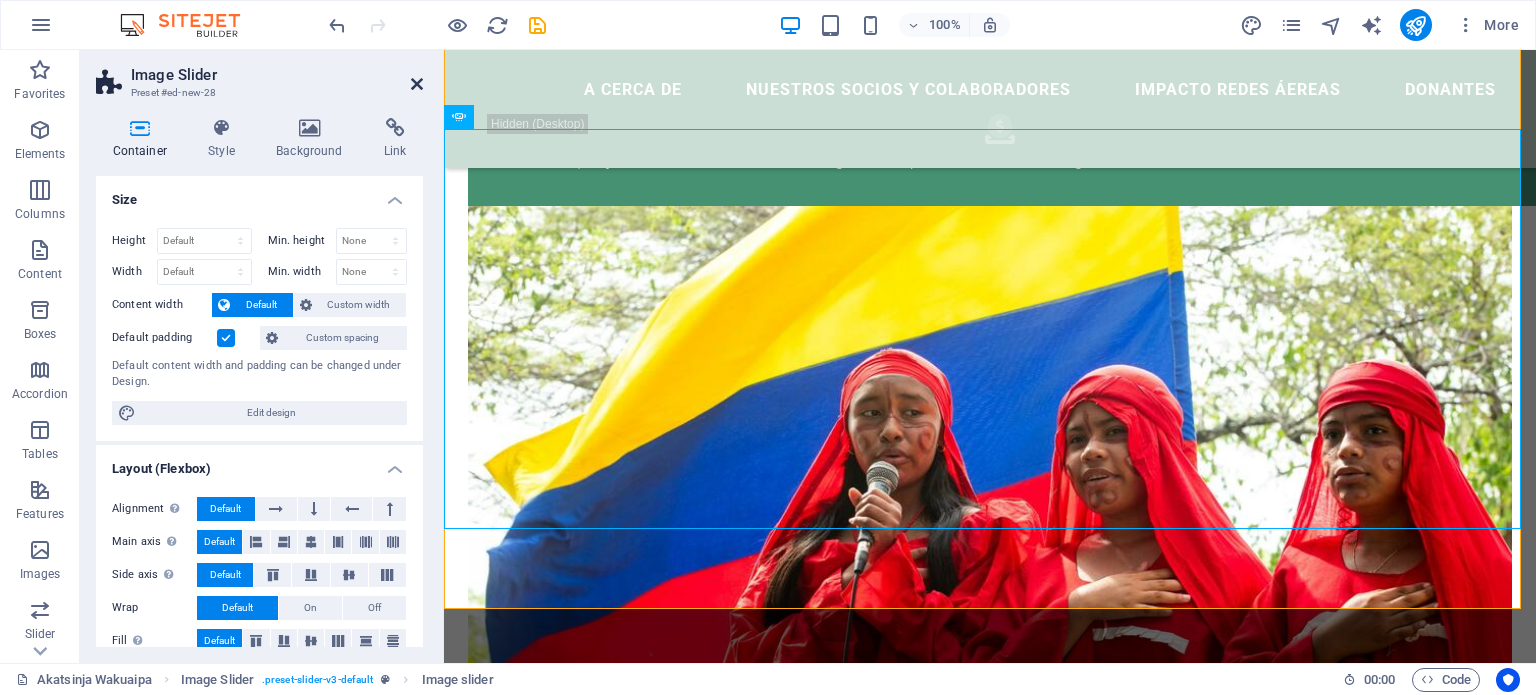 drag, startPoint x: 417, startPoint y: 82, endPoint x: 336, endPoint y: 33, distance: 94.66784 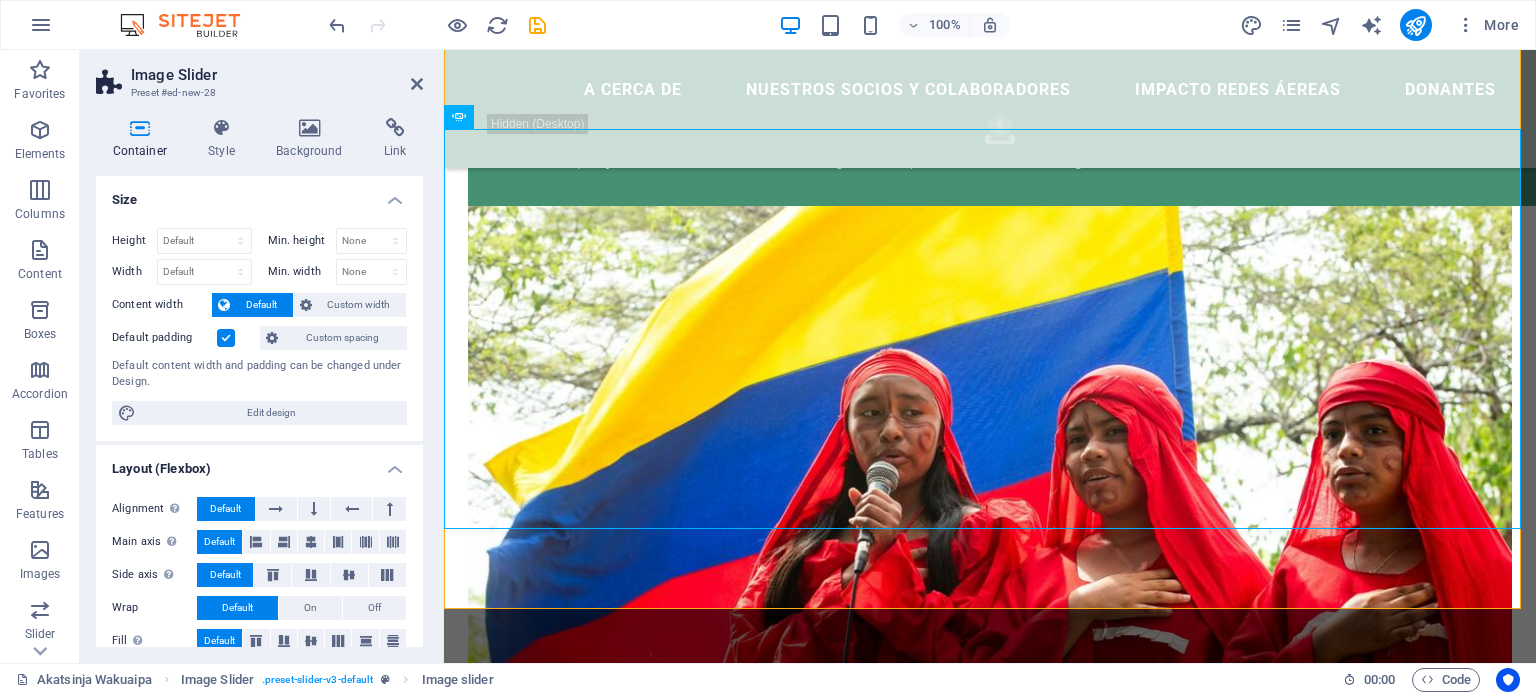 scroll, scrollTop: 2739, scrollLeft: 0, axis: vertical 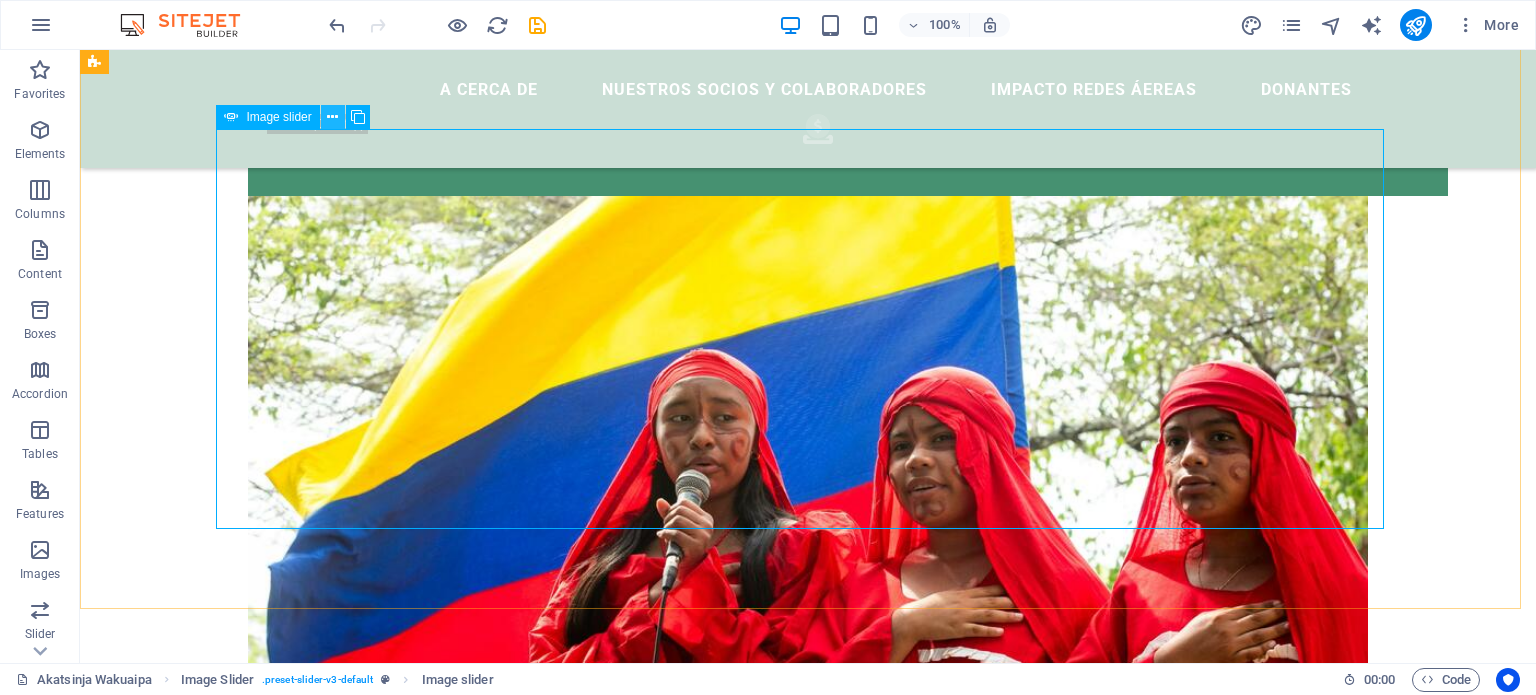 click at bounding box center (332, 117) 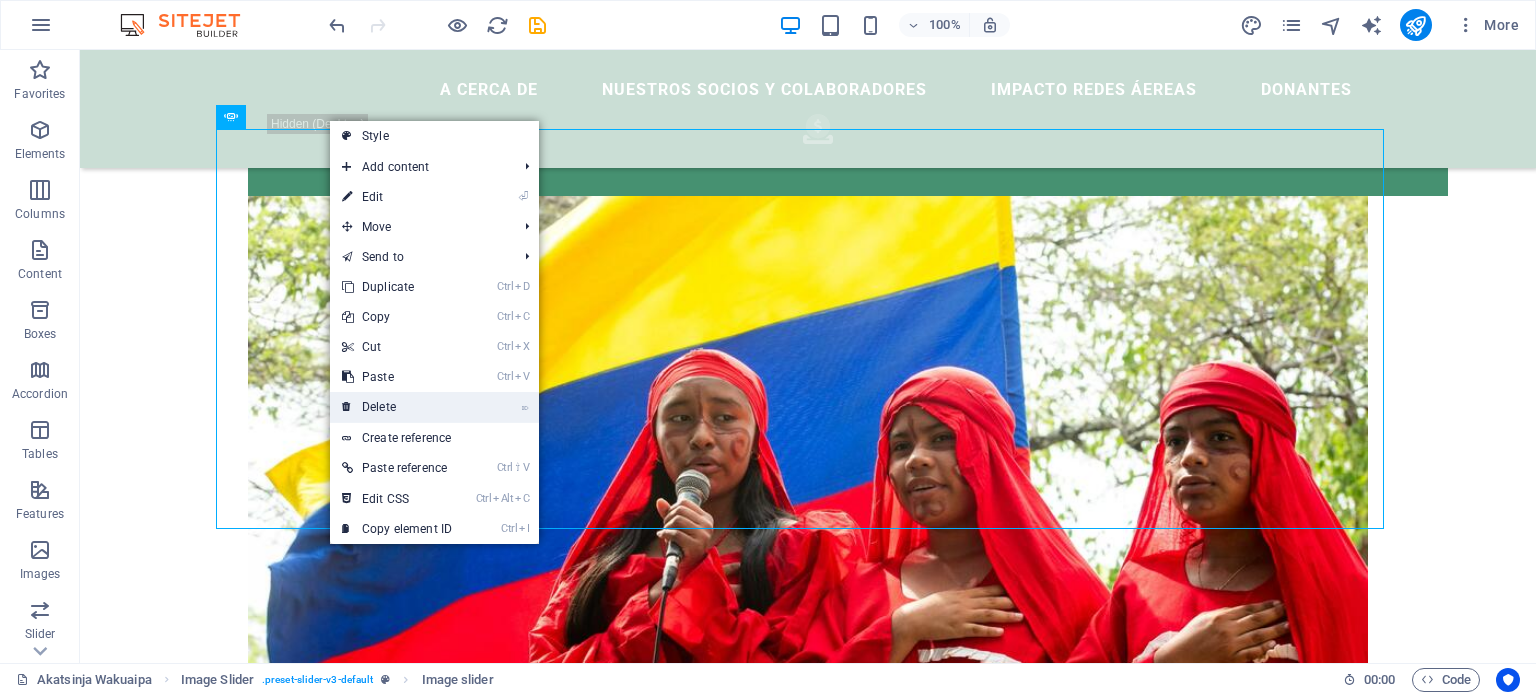 click on "⌦  Delete" at bounding box center (397, 407) 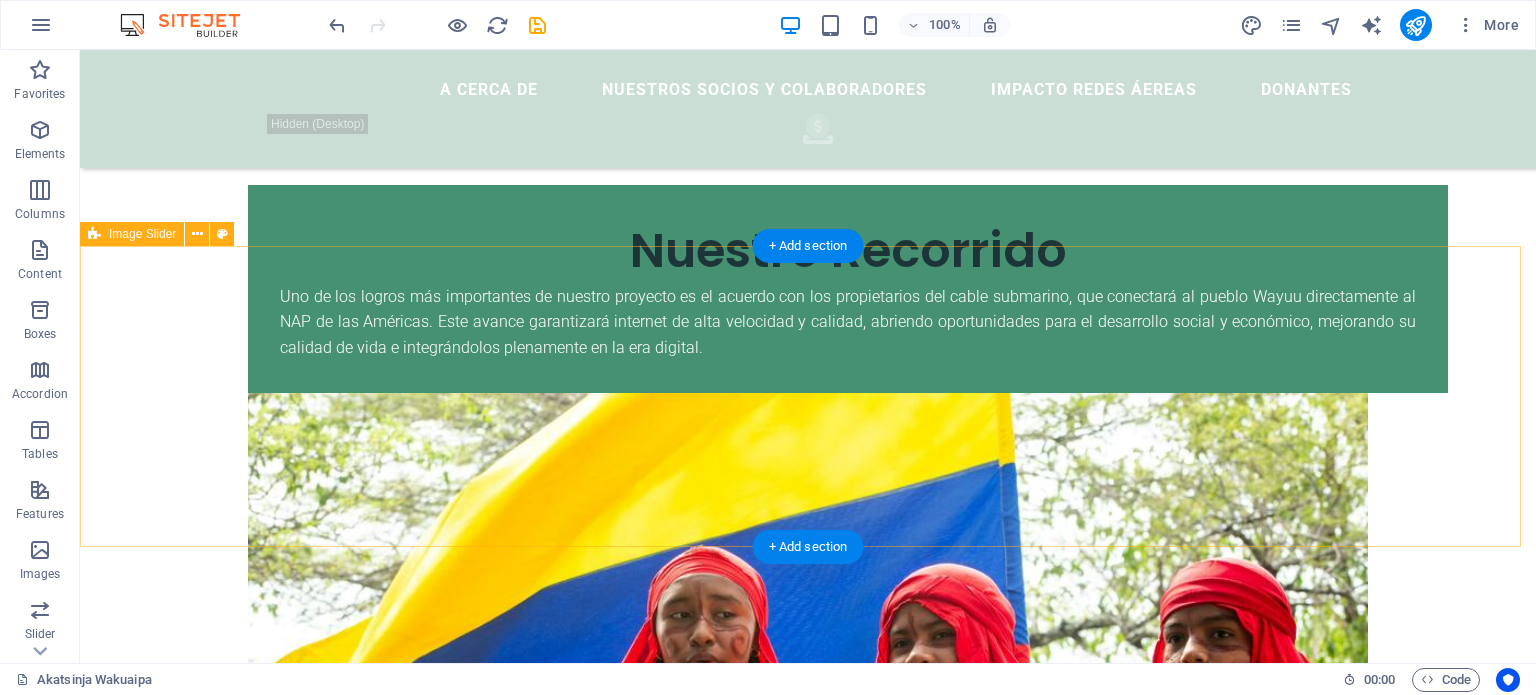 scroll, scrollTop: 2539, scrollLeft: 0, axis: vertical 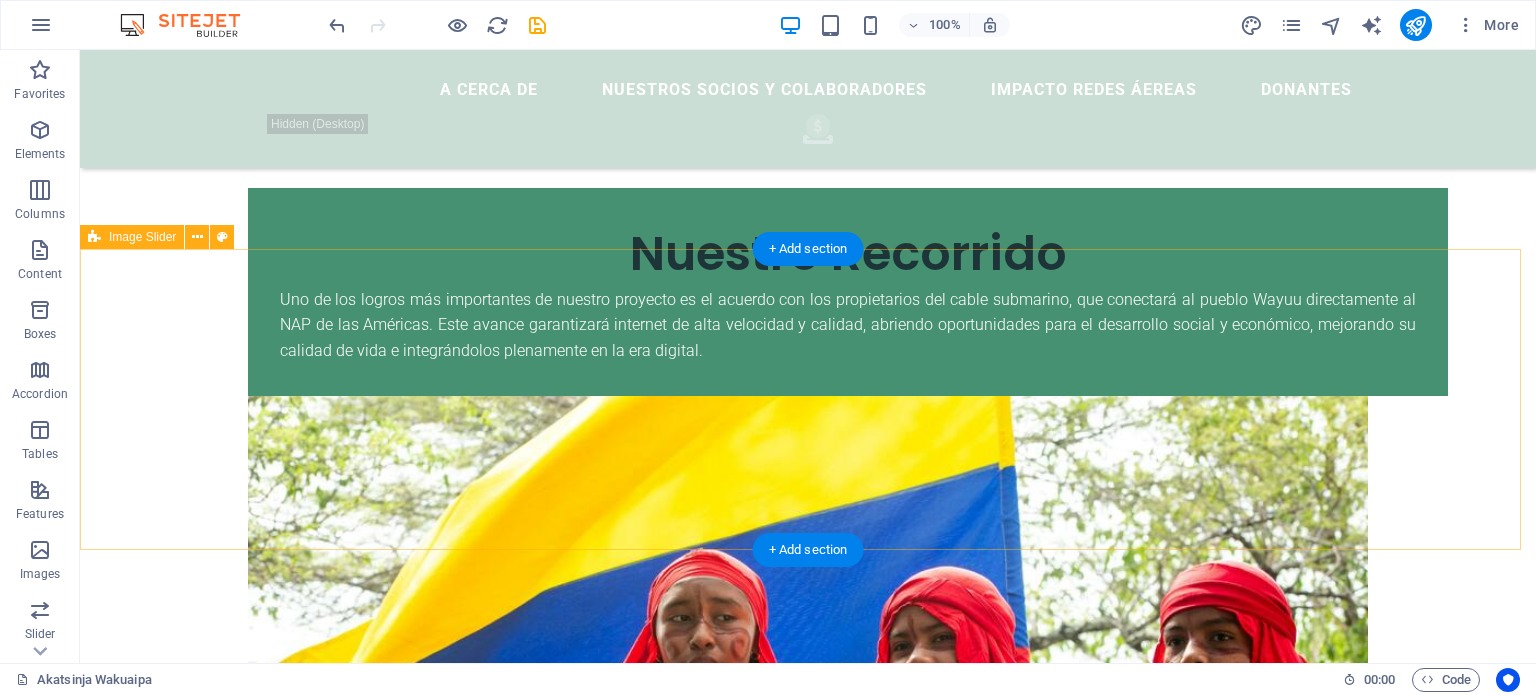 click on "Drop content here or  Add elements  Paste clipboard" at bounding box center [808, 1891] 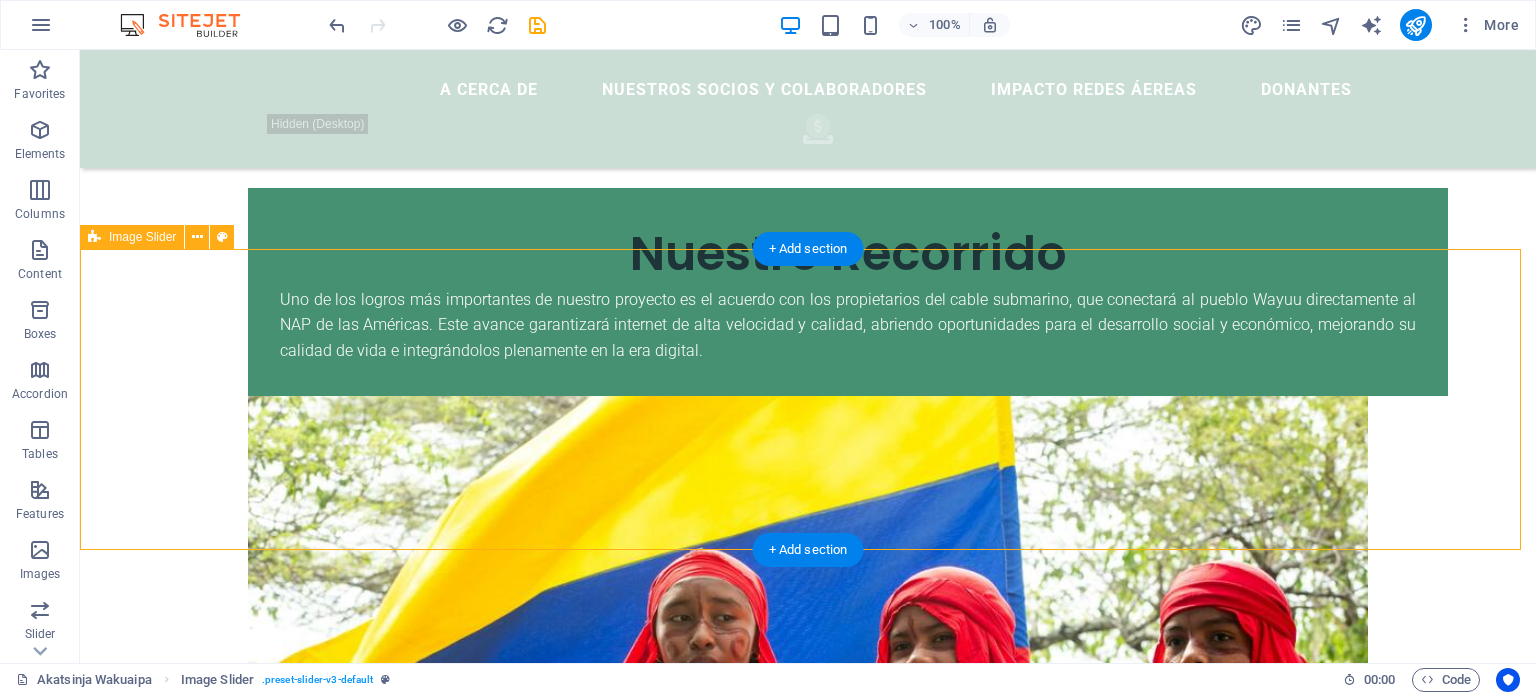 click on "Drop content here or  Add elements  Paste clipboard" at bounding box center [808, 1891] 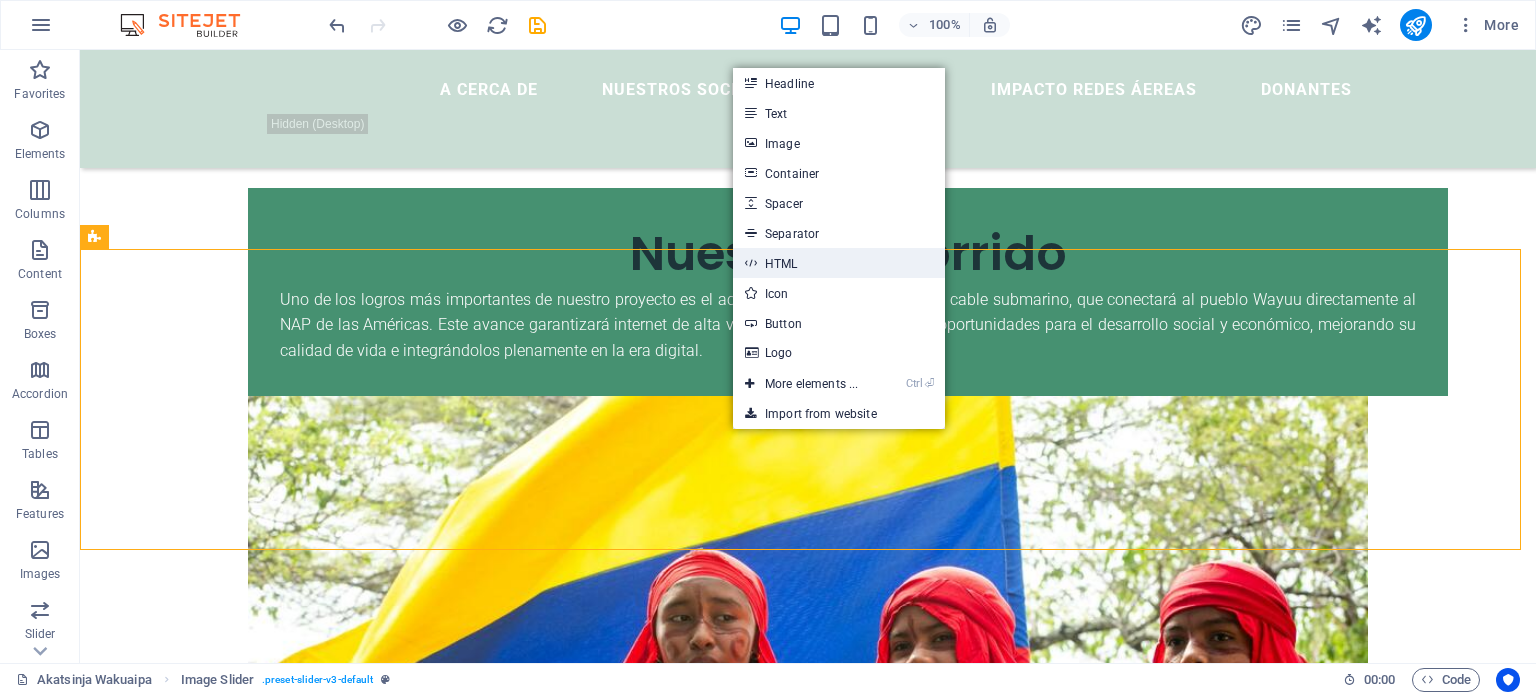 click on "HTML" at bounding box center (839, 263) 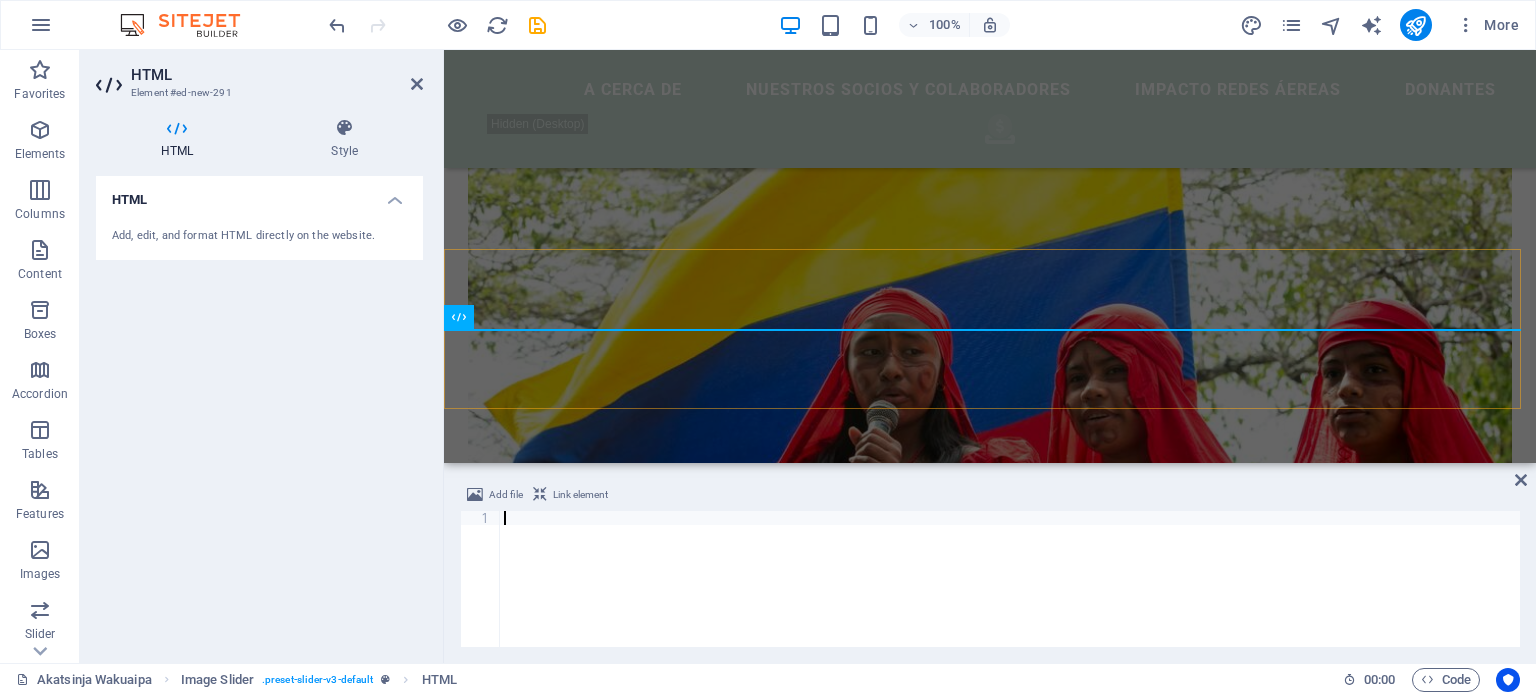 scroll, scrollTop: 2278, scrollLeft: 0, axis: vertical 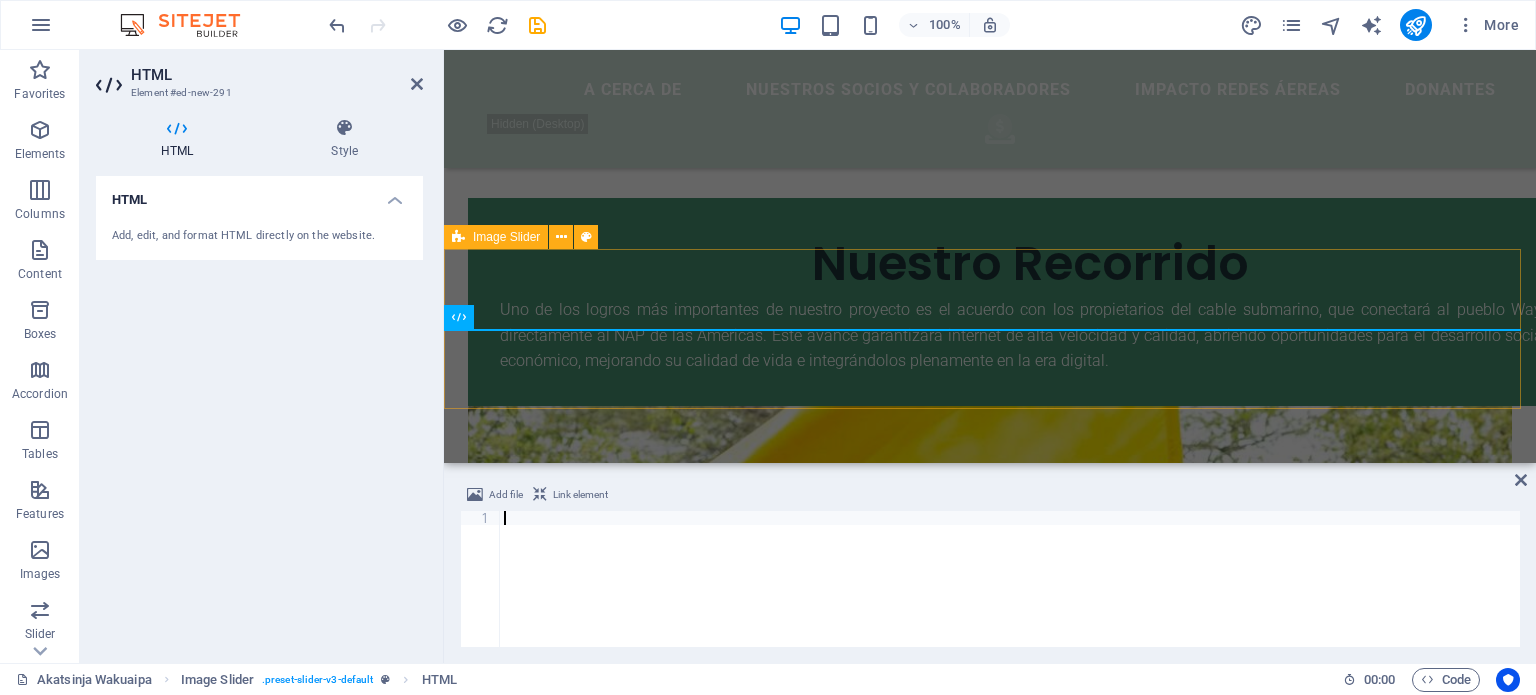 paste on "https://huggingface.co/spaces/NAINDAZA/formulario-de-registro/resolve/main/index.html" 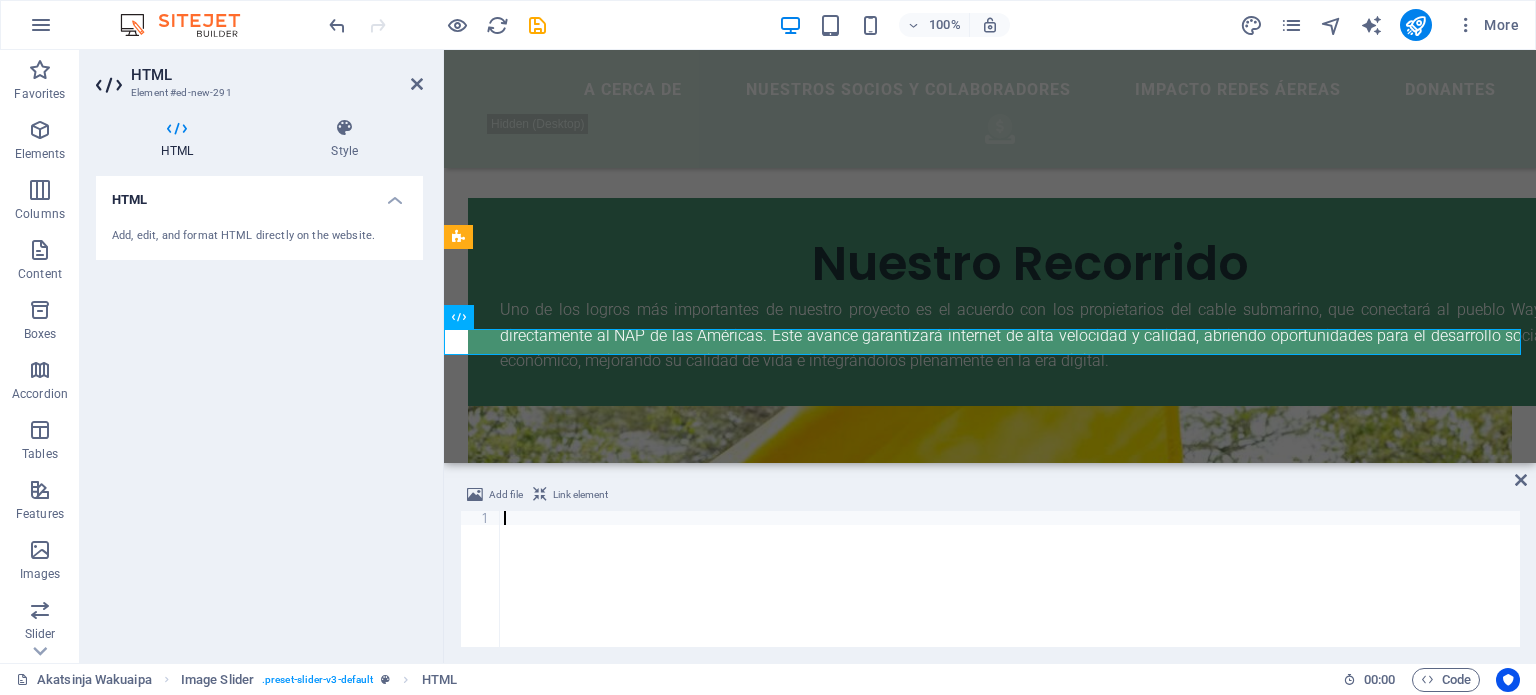 paste on "</html>" 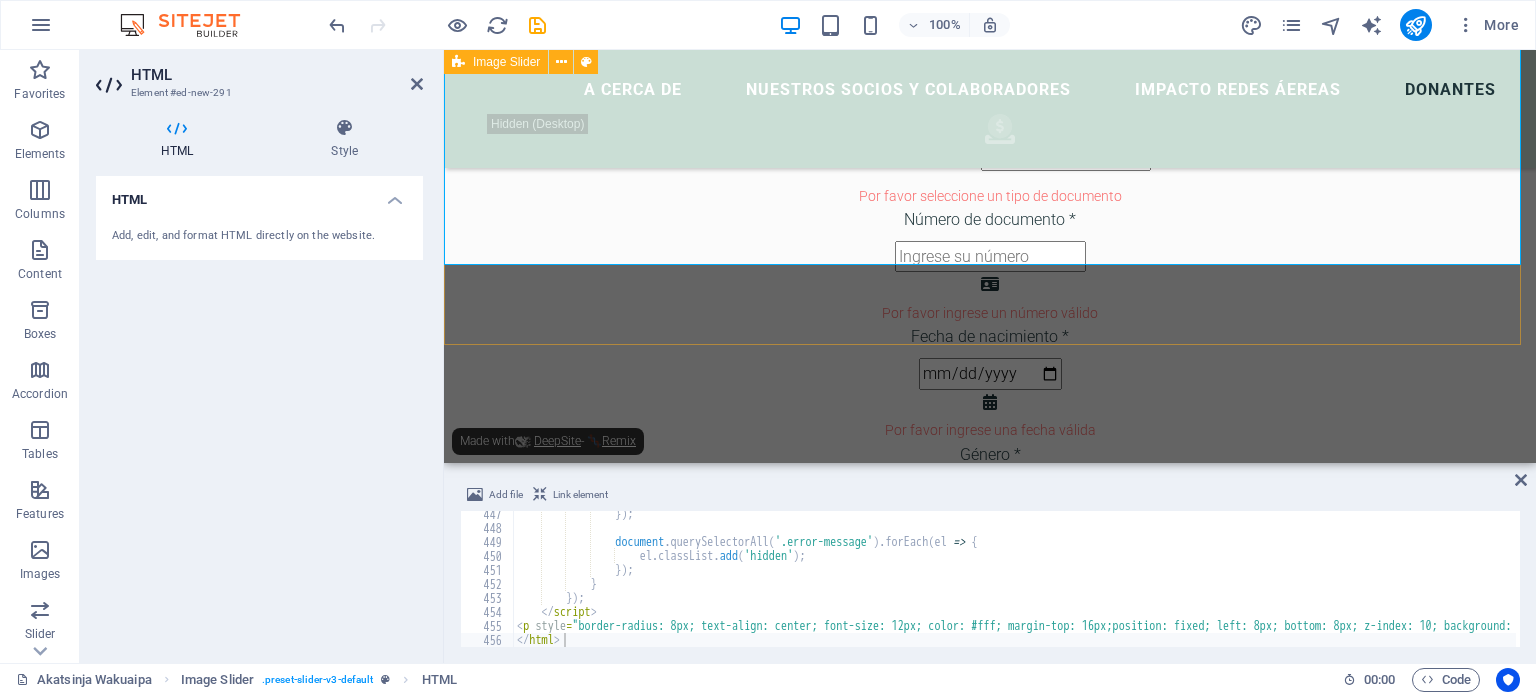 scroll, scrollTop: 4378, scrollLeft: 0, axis: vertical 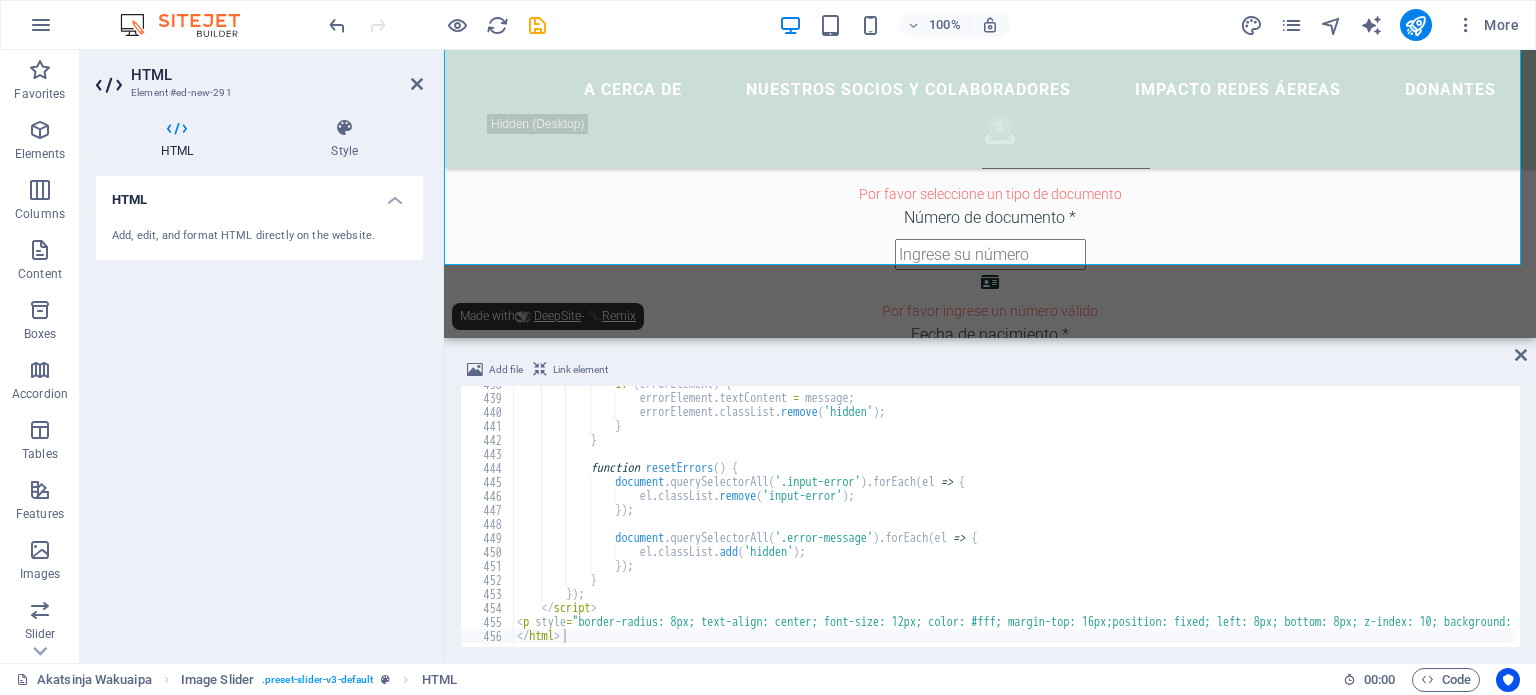 drag, startPoint x: 985, startPoint y: 464, endPoint x: 1024, endPoint y: 339, distance: 130.94273 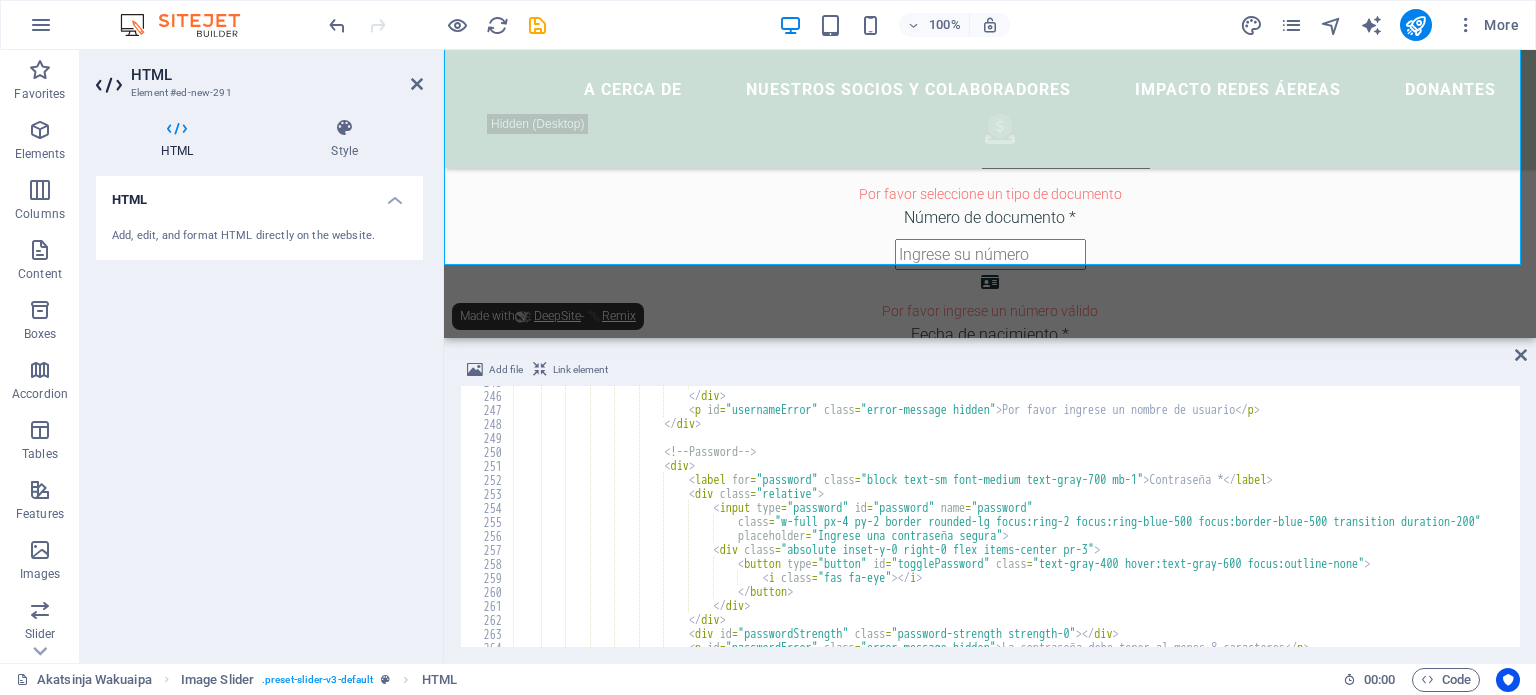 scroll, scrollTop: 3427, scrollLeft: 0, axis: vertical 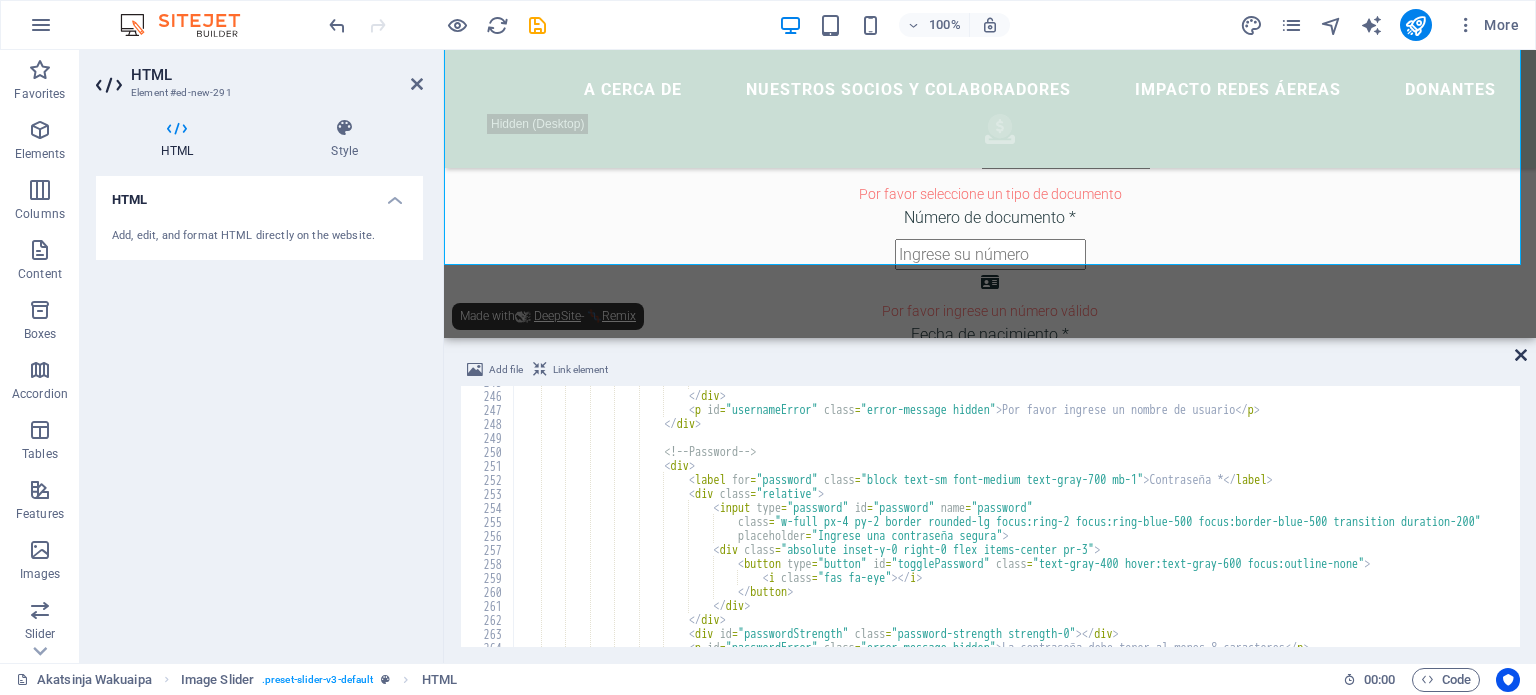 click at bounding box center (1521, 355) 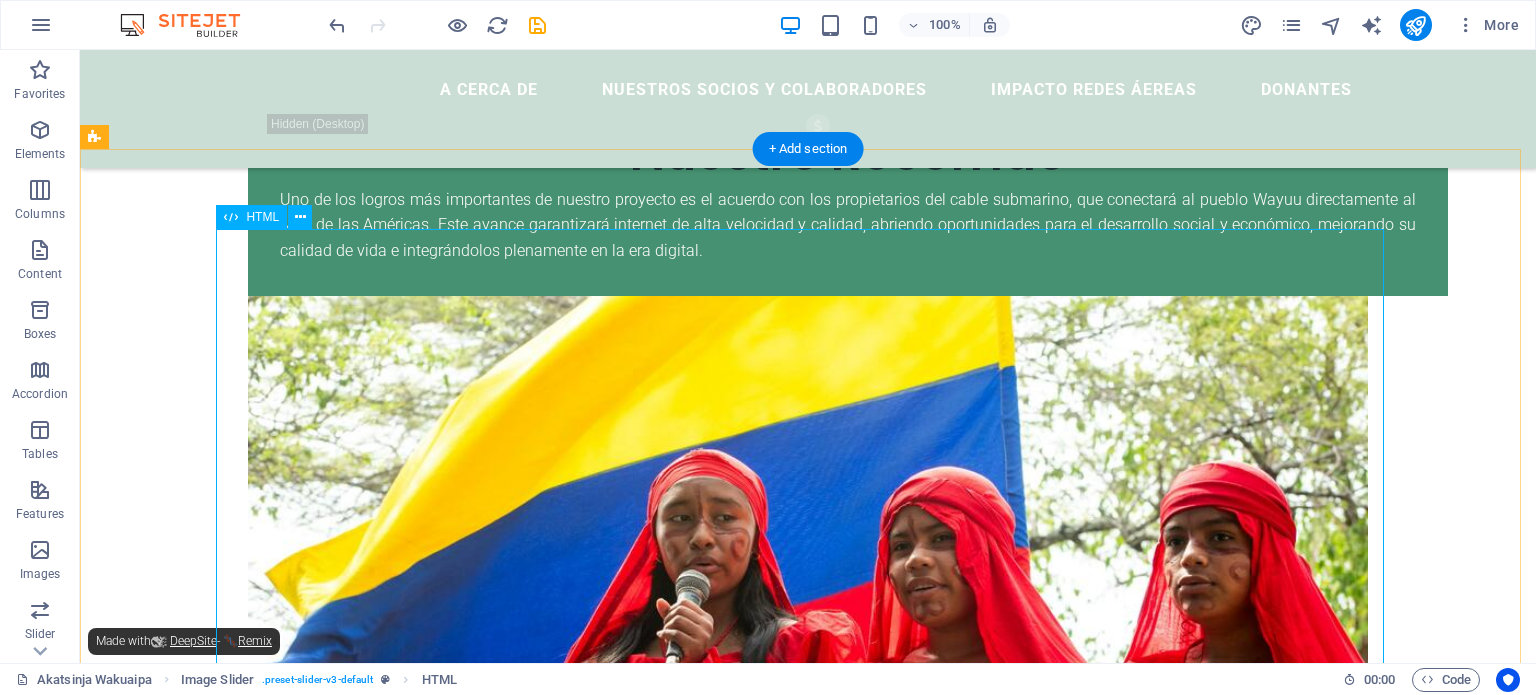 scroll, scrollTop: 2739, scrollLeft: 0, axis: vertical 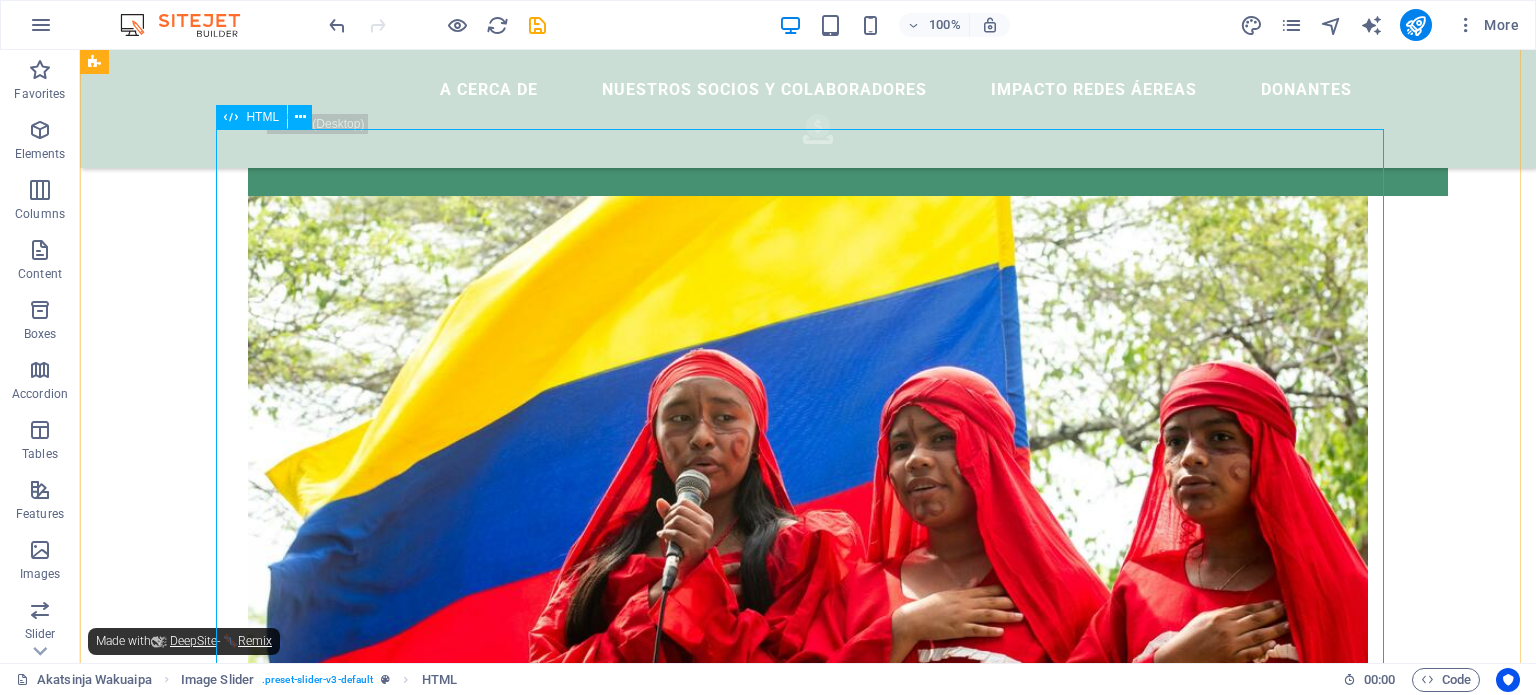 click on "HTML" at bounding box center [251, 117] 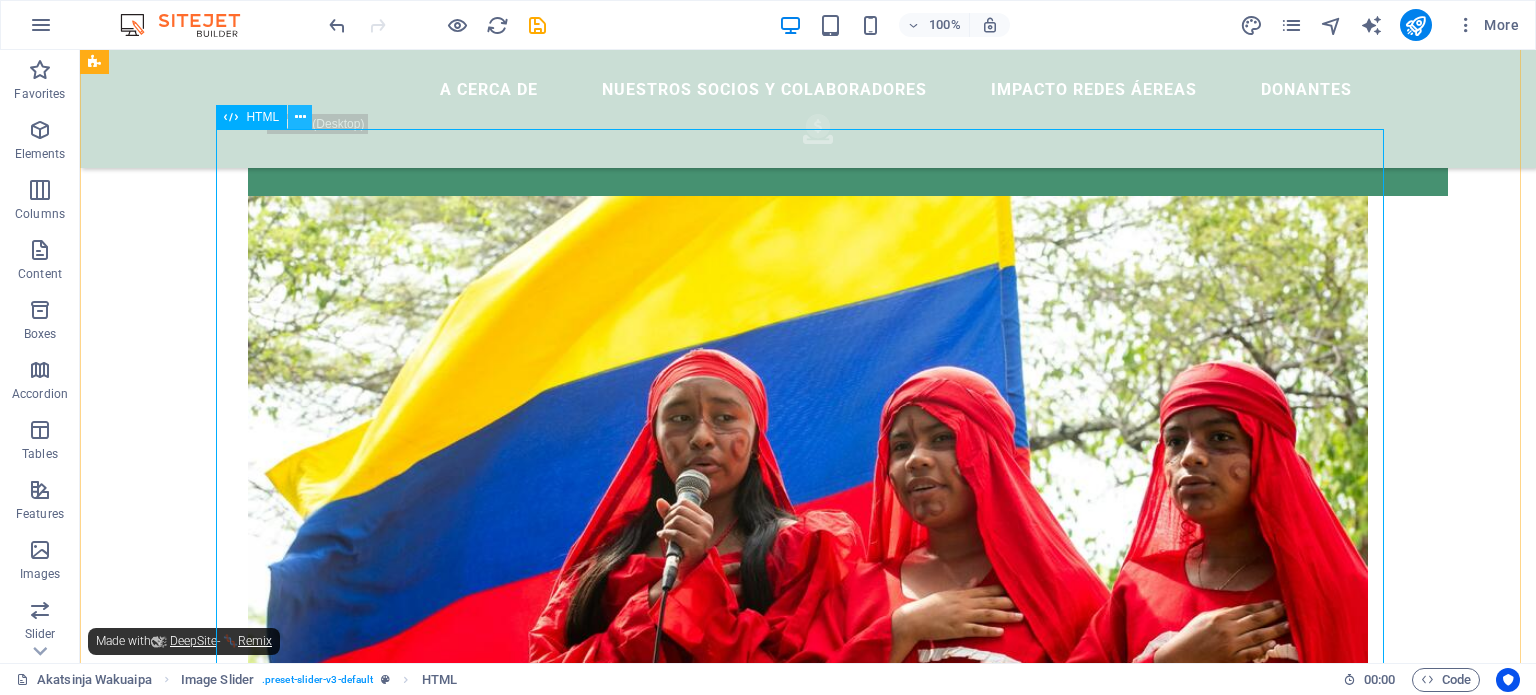 click at bounding box center [300, 117] 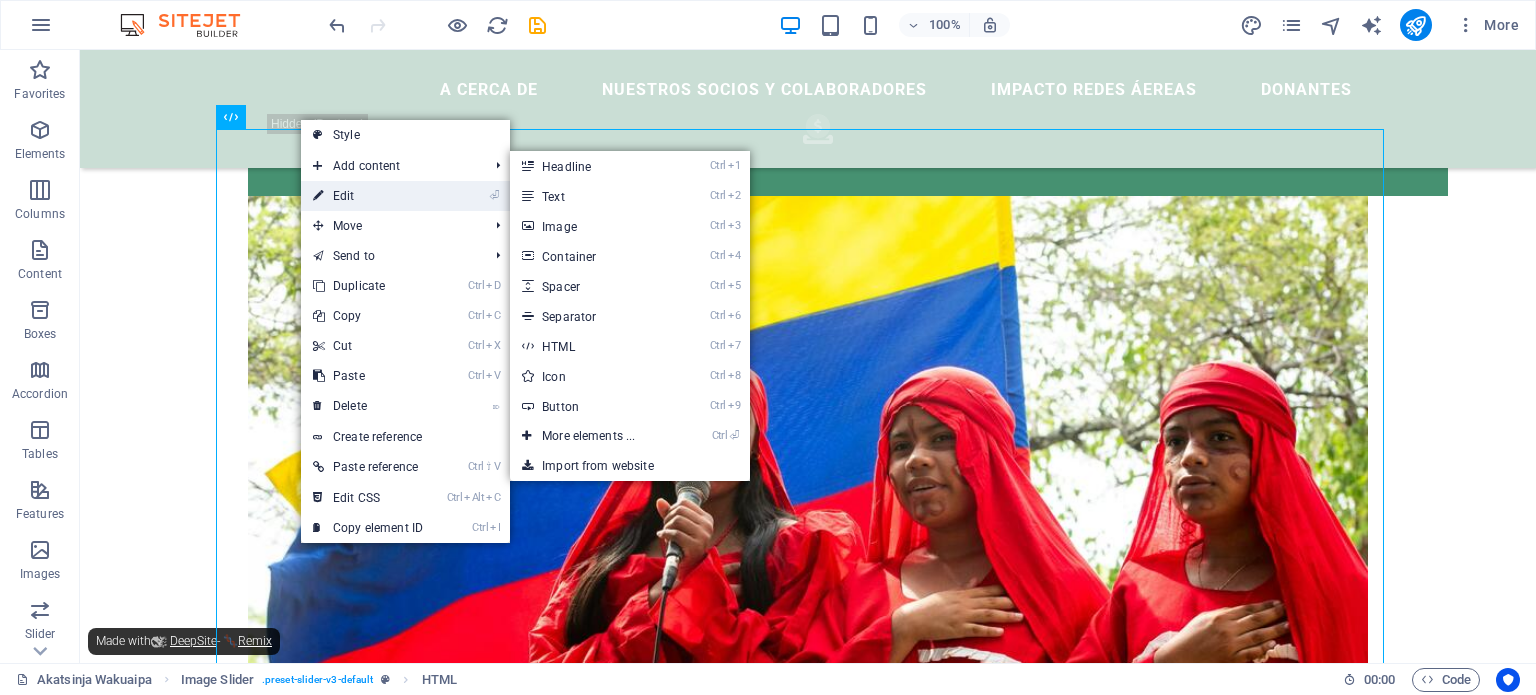 click on "⏎  Edit" at bounding box center [368, 196] 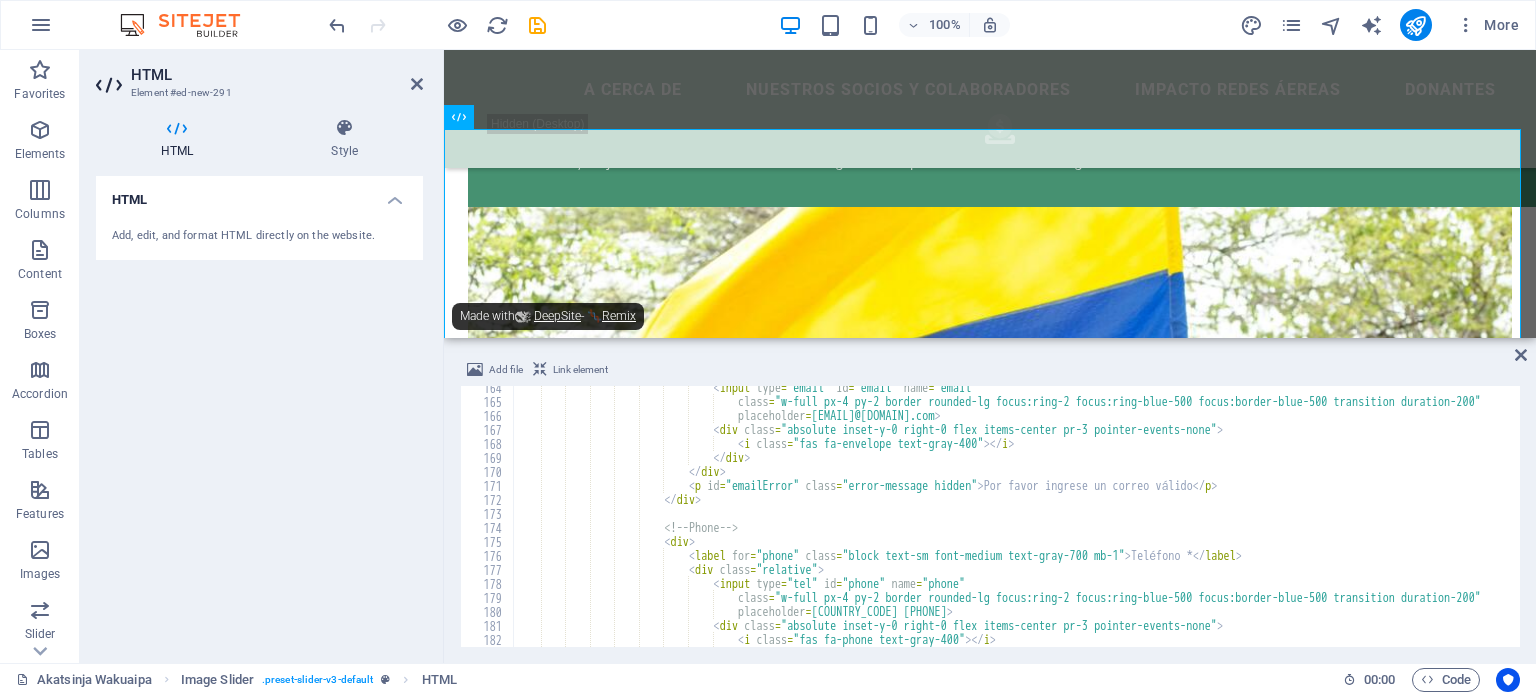 scroll, scrollTop: 2227, scrollLeft: 0, axis: vertical 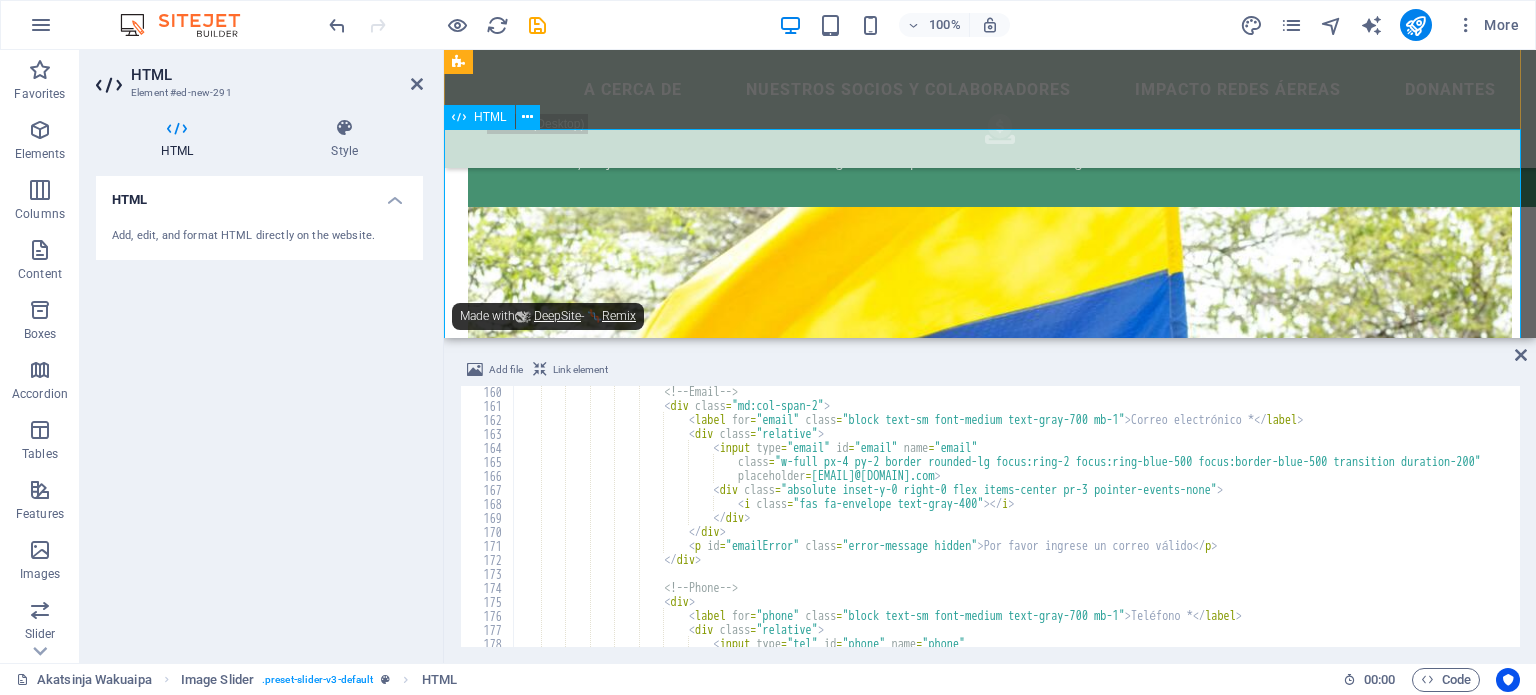 click on "Nombres *
Por favor ingrese sus nombres
Apellidos *" at bounding box center (990, 2601) 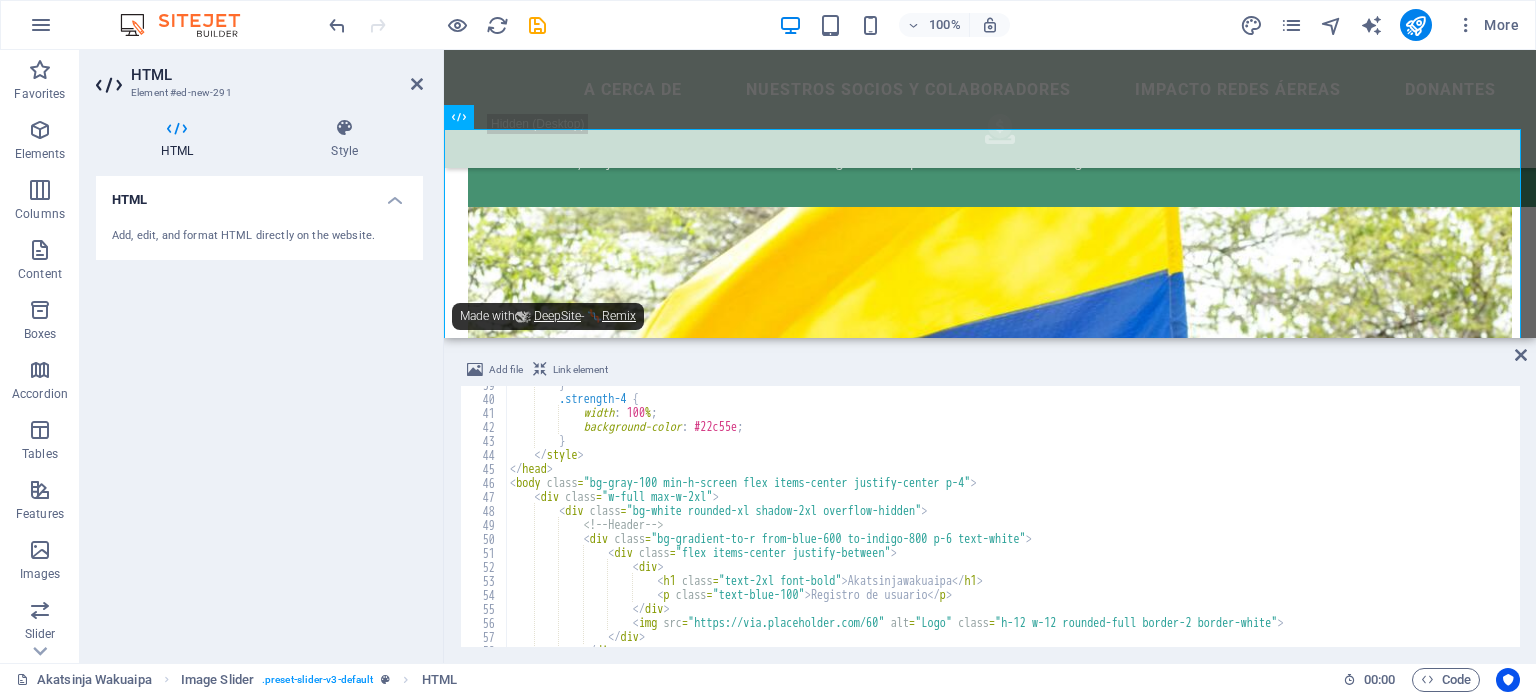 scroll, scrollTop: 600, scrollLeft: 0, axis: vertical 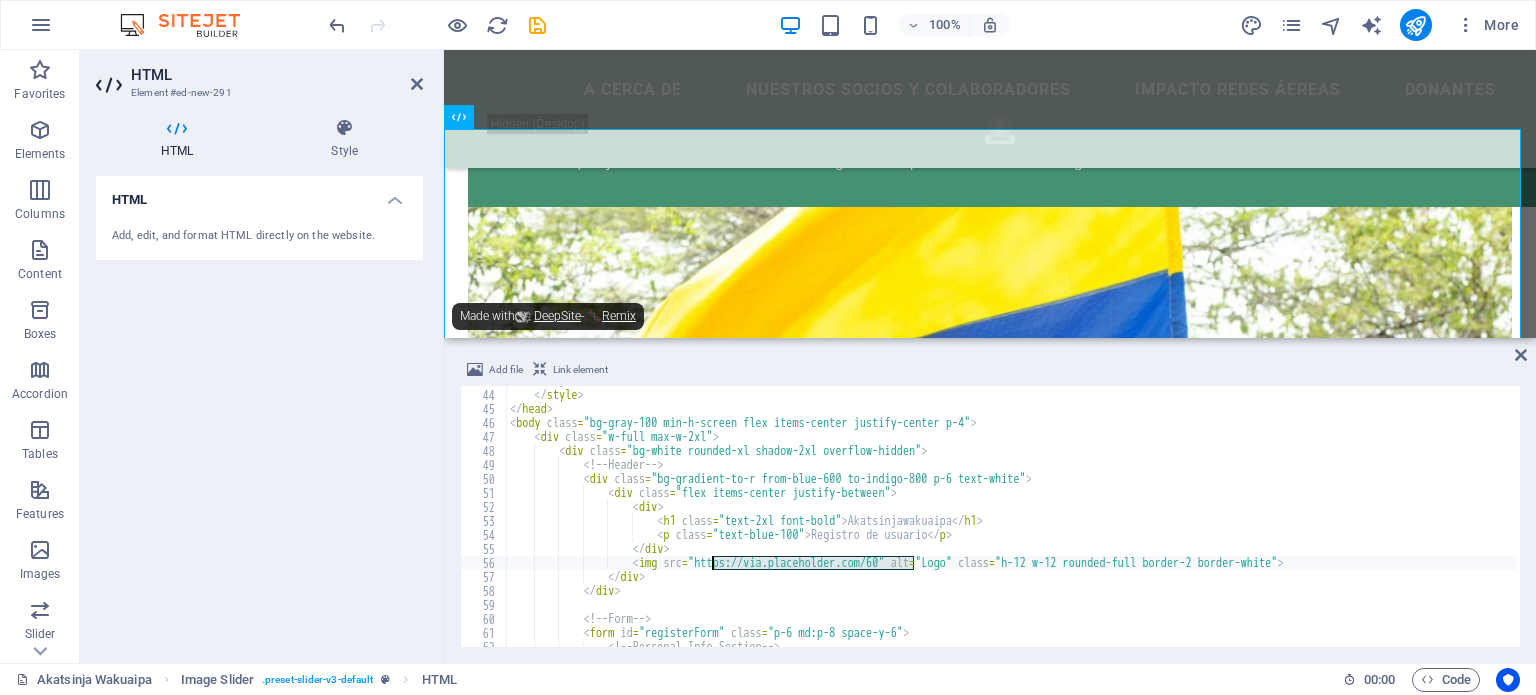 drag, startPoint x: 913, startPoint y: 560, endPoint x: 712, endPoint y: 560, distance: 201 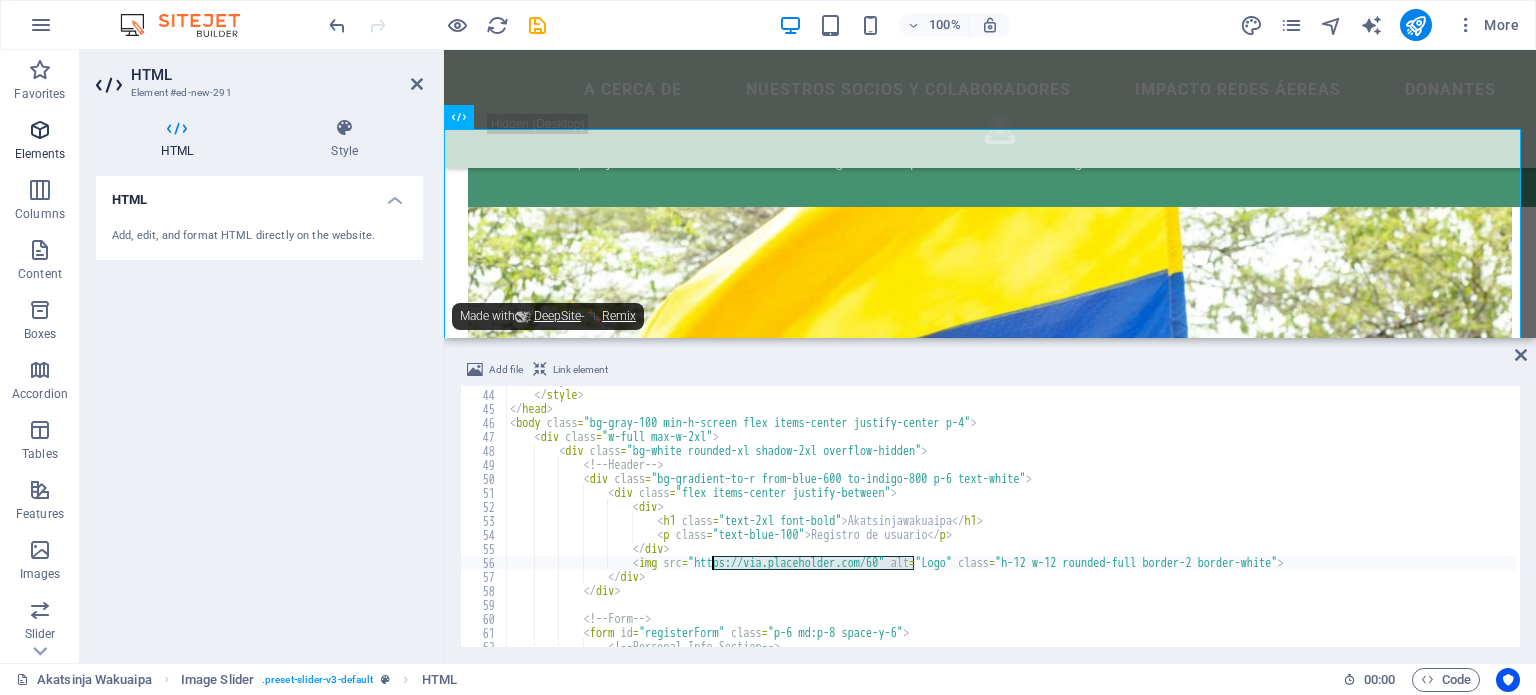 click at bounding box center (40, 130) 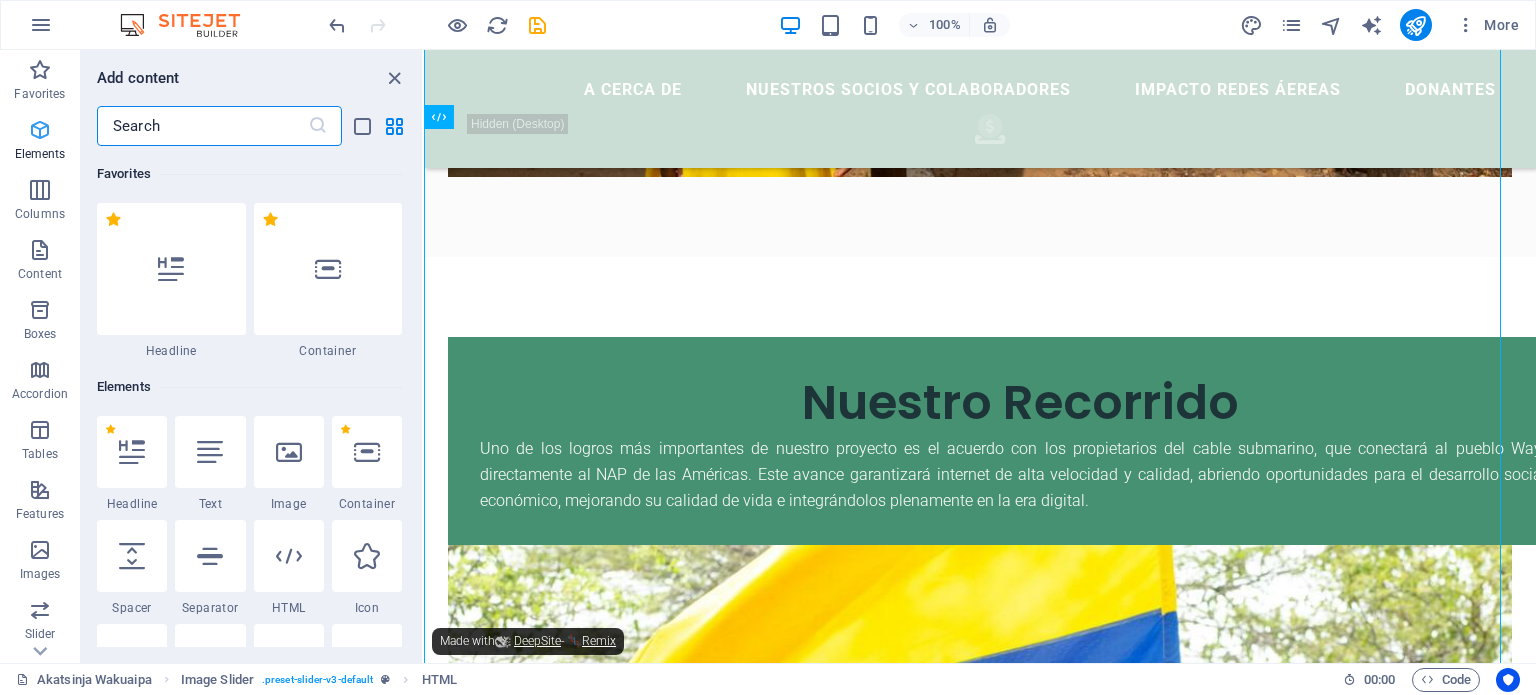 scroll, scrollTop: 2692, scrollLeft: 0, axis: vertical 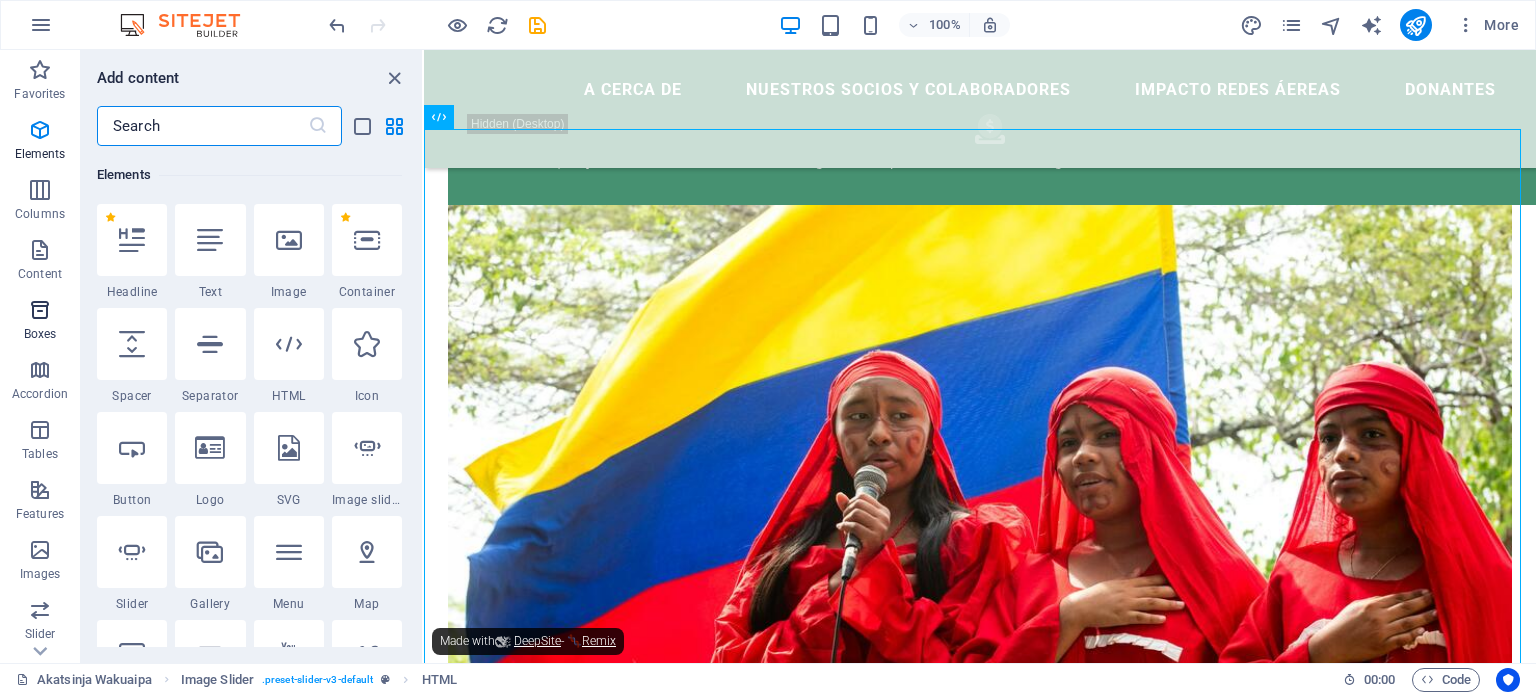 click at bounding box center (40, 310) 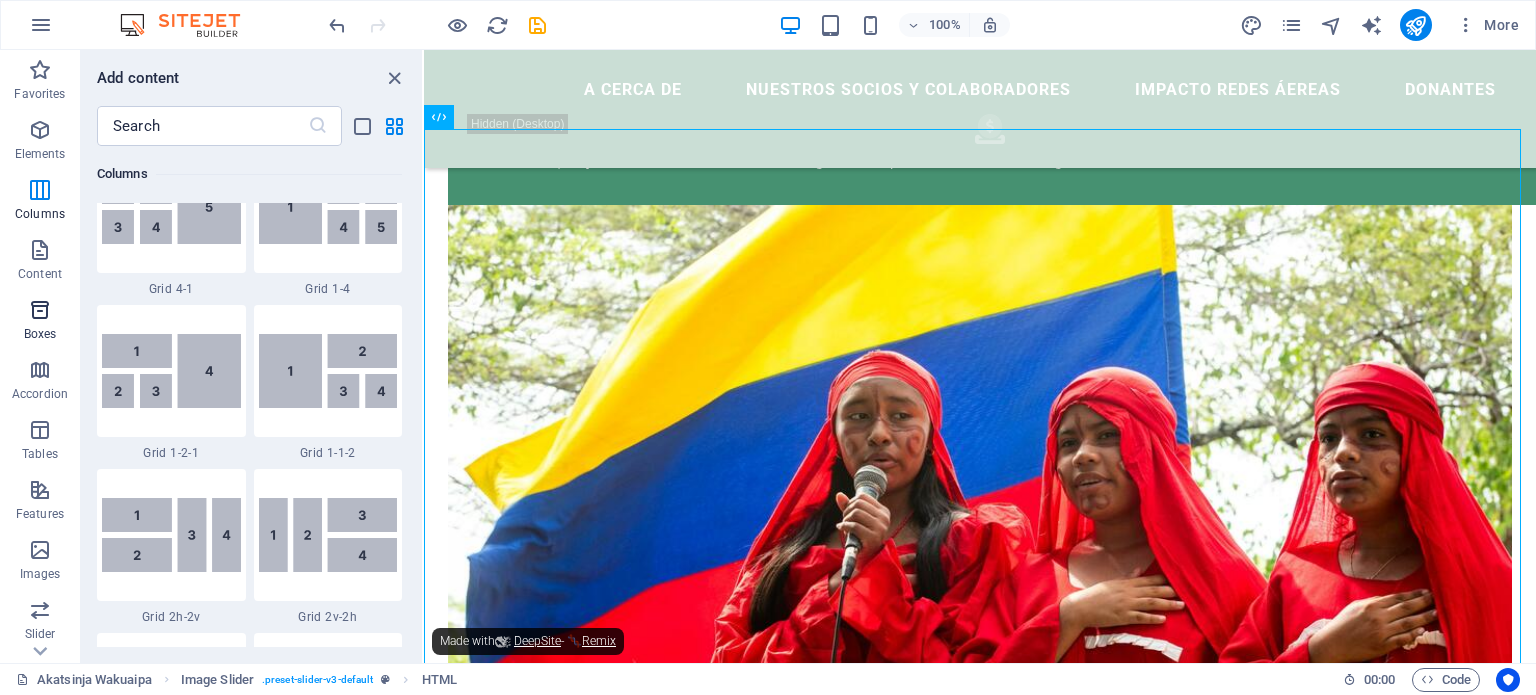 scroll, scrollTop: 5516, scrollLeft: 0, axis: vertical 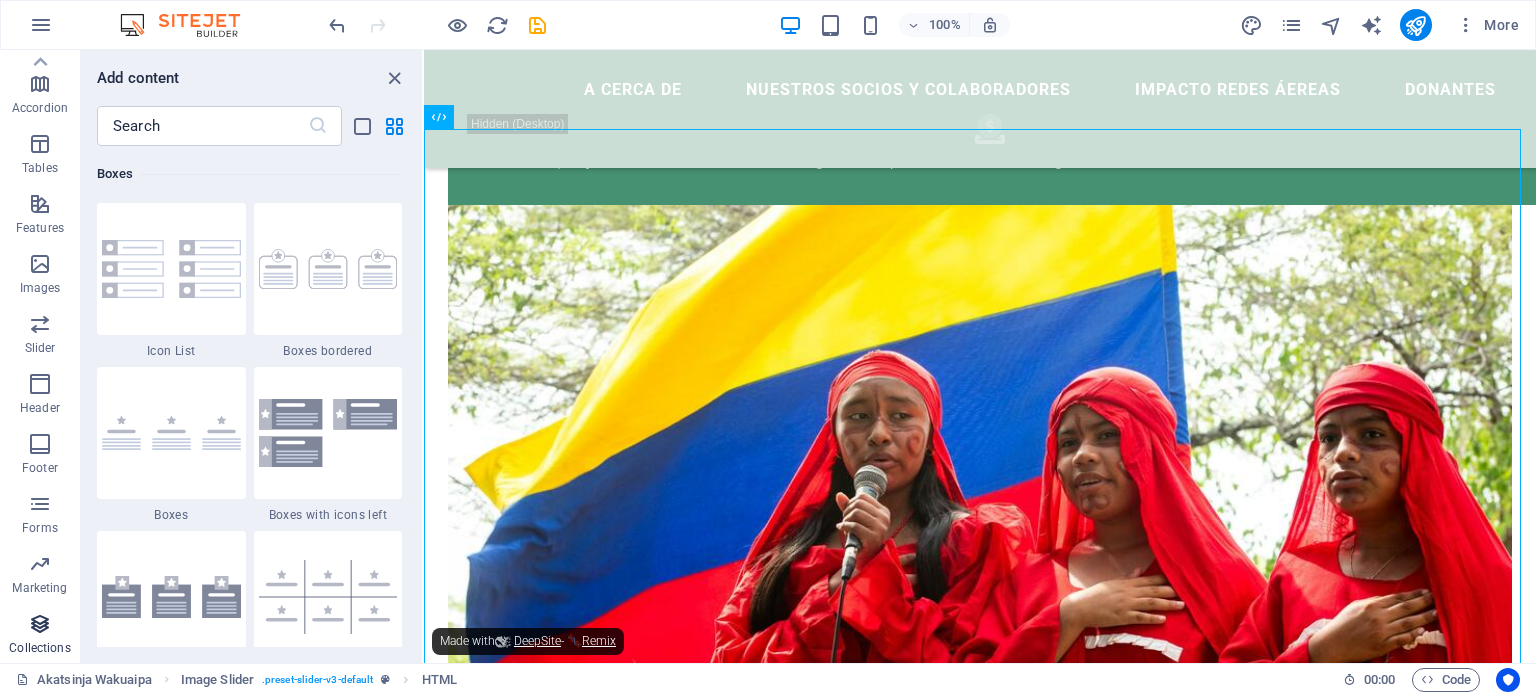 click at bounding box center [40, 624] 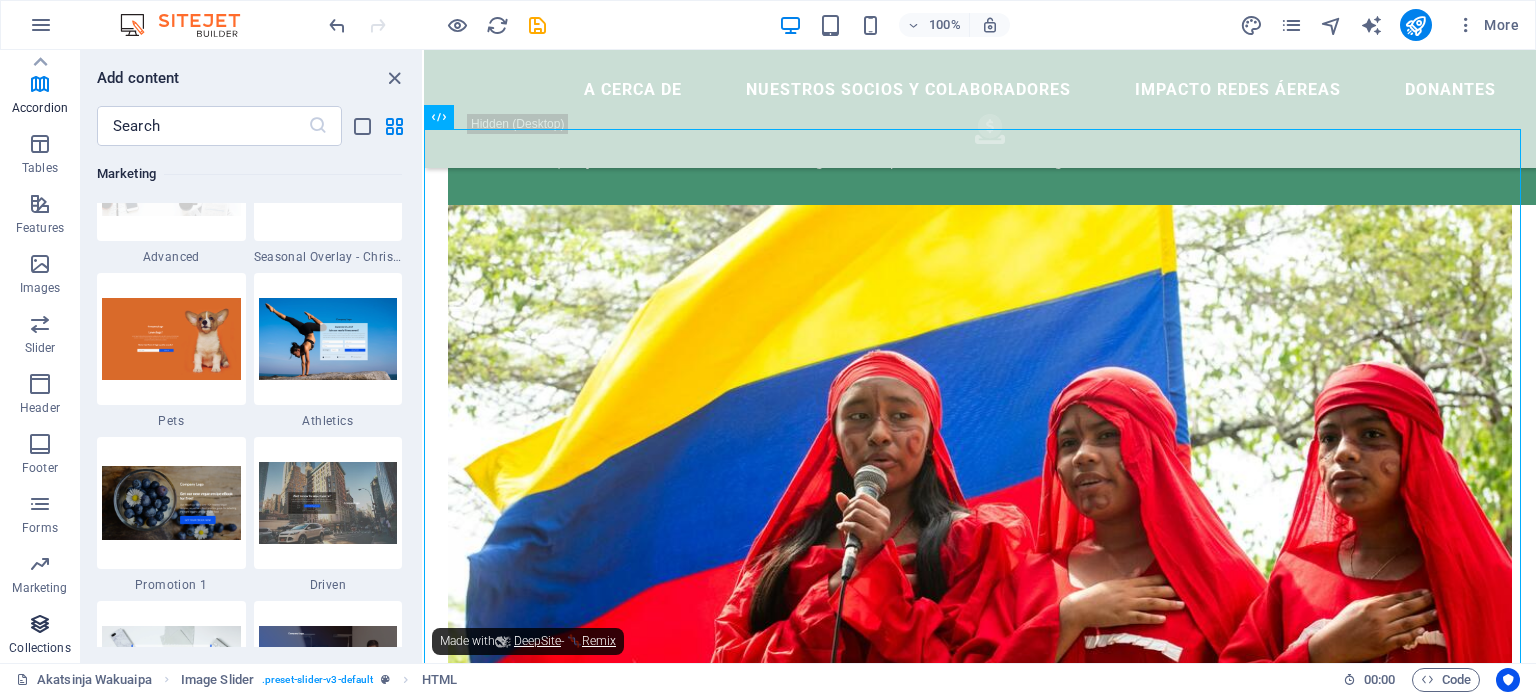 scroll, scrollTop: 18306, scrollLeft: 0, axis: vertical 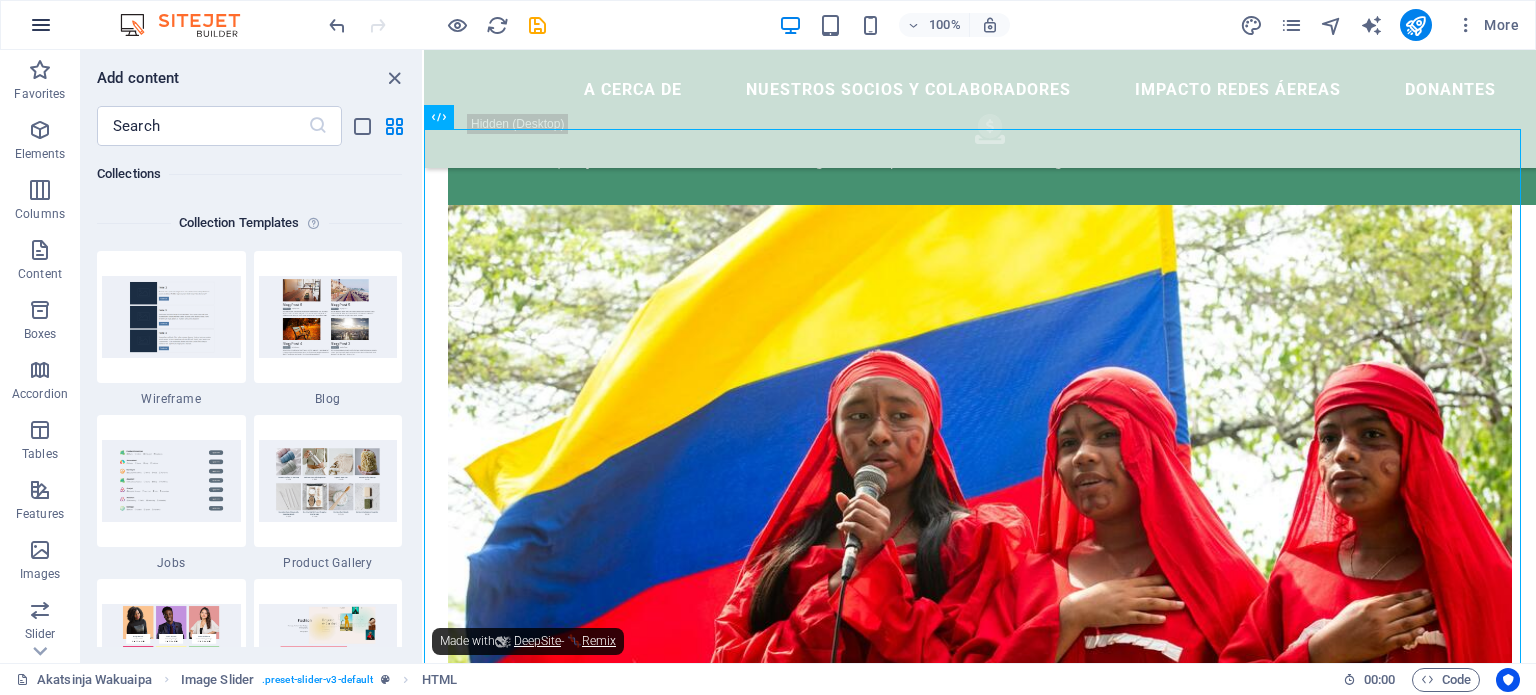 click at bounding box center [41, 25] 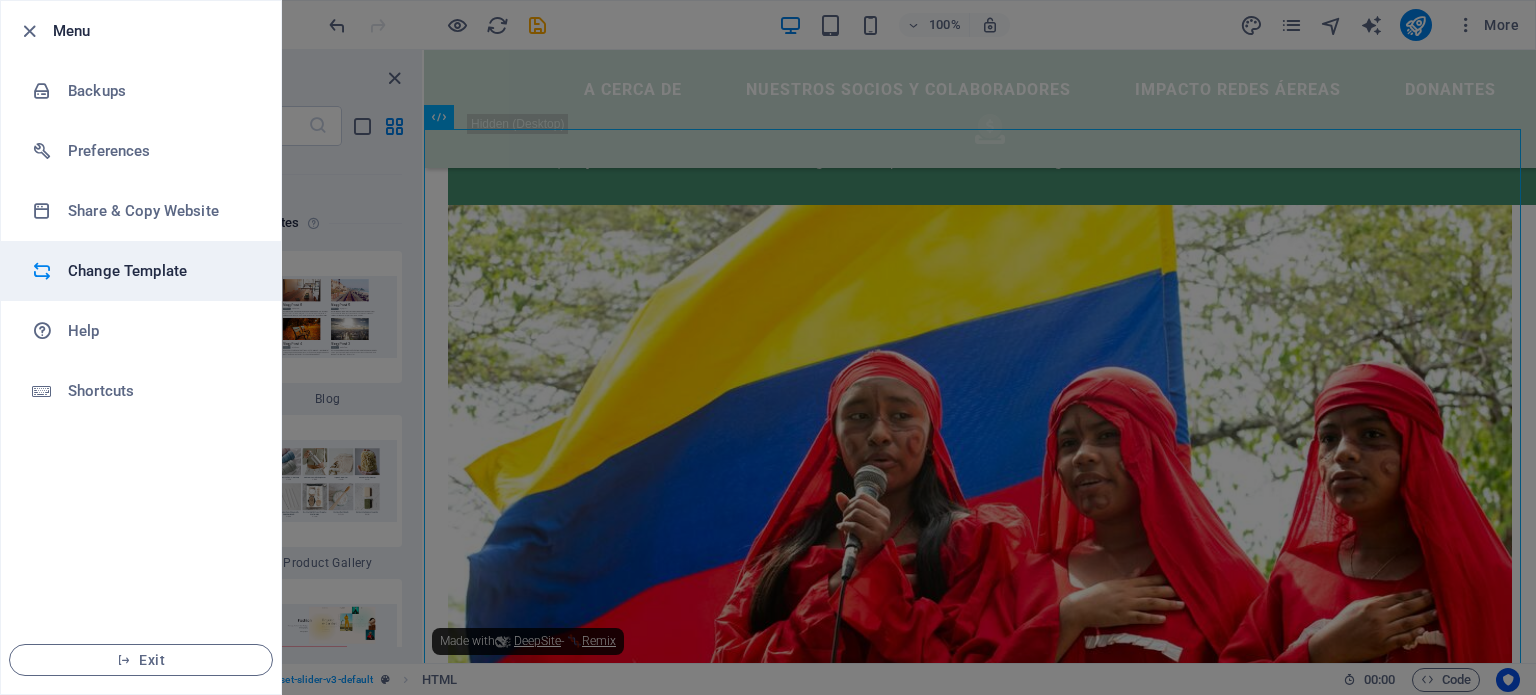 click on "Change Template" at bounding box center (160, 271) 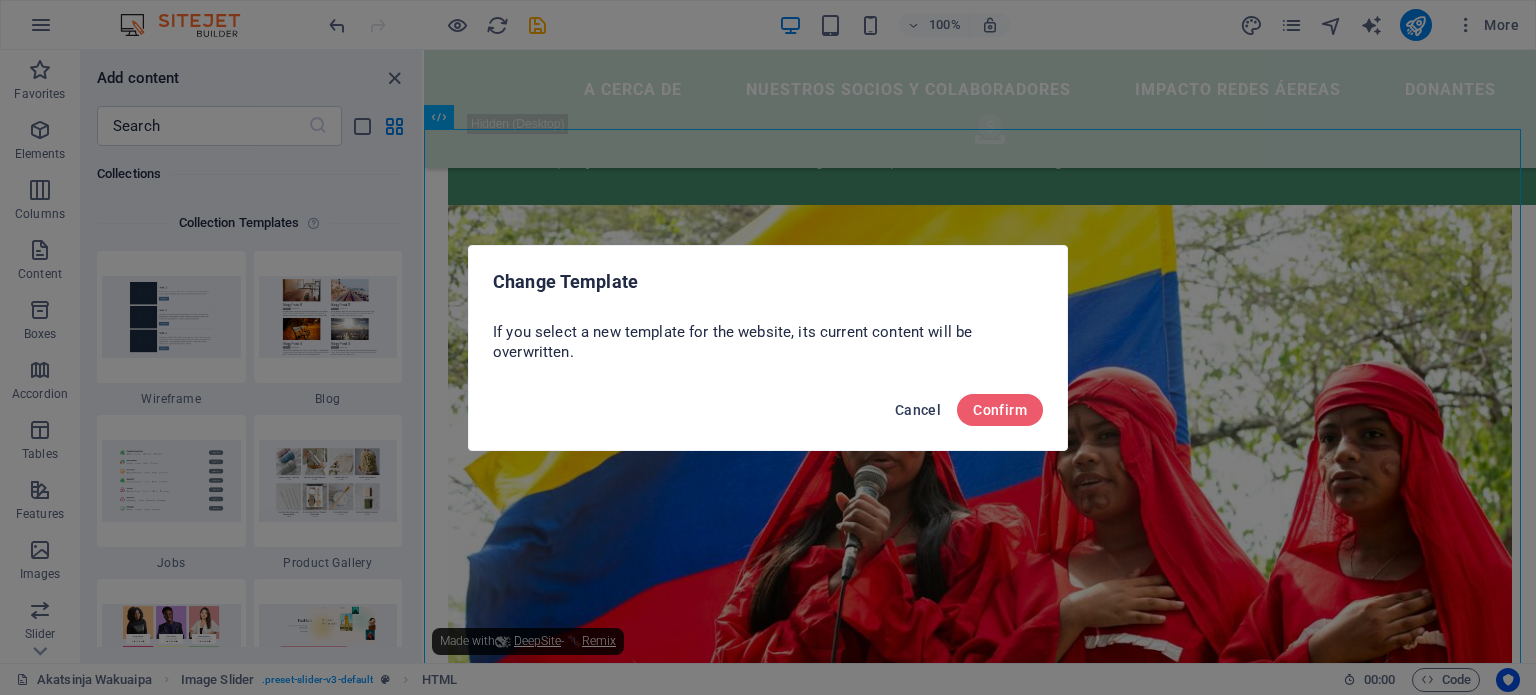 click on "Cancel" at bounding box center (918, 410) 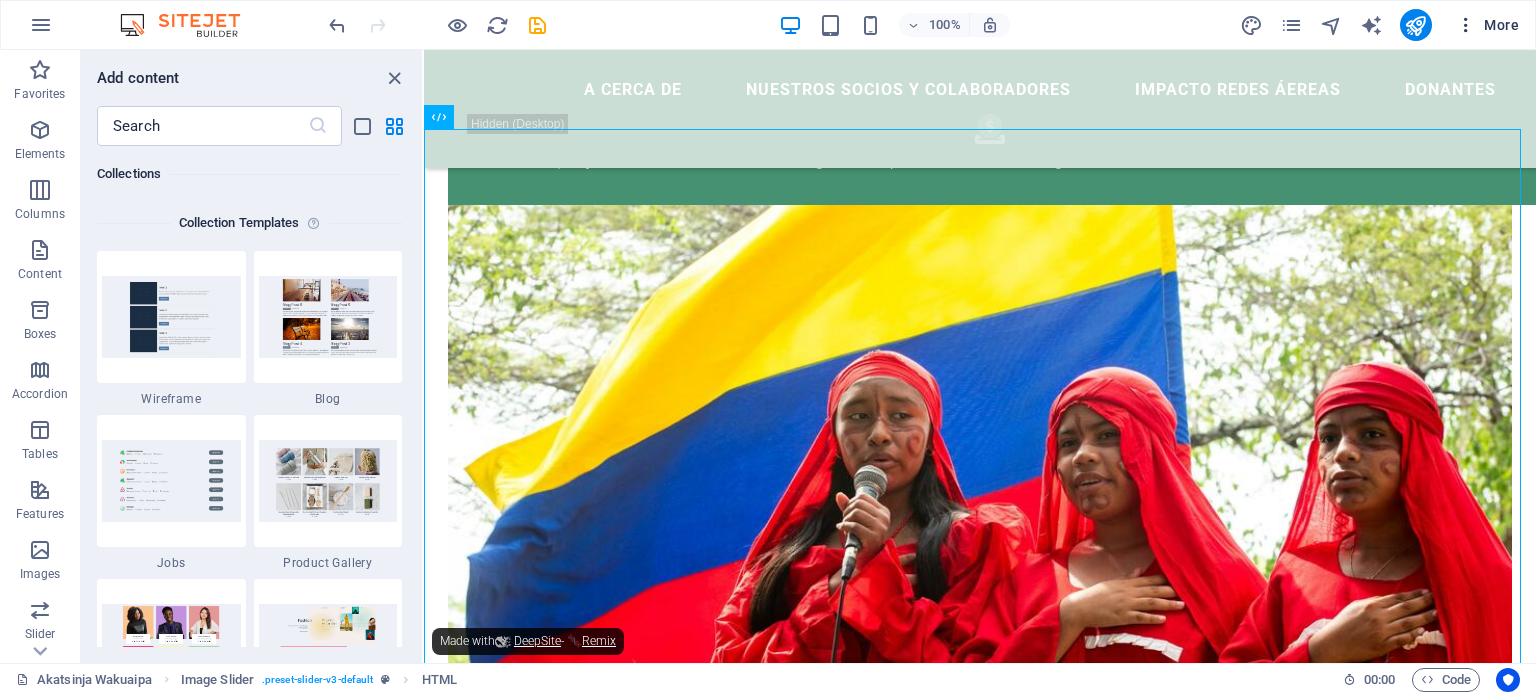 click on "More" at bounding box center (1487, 25) 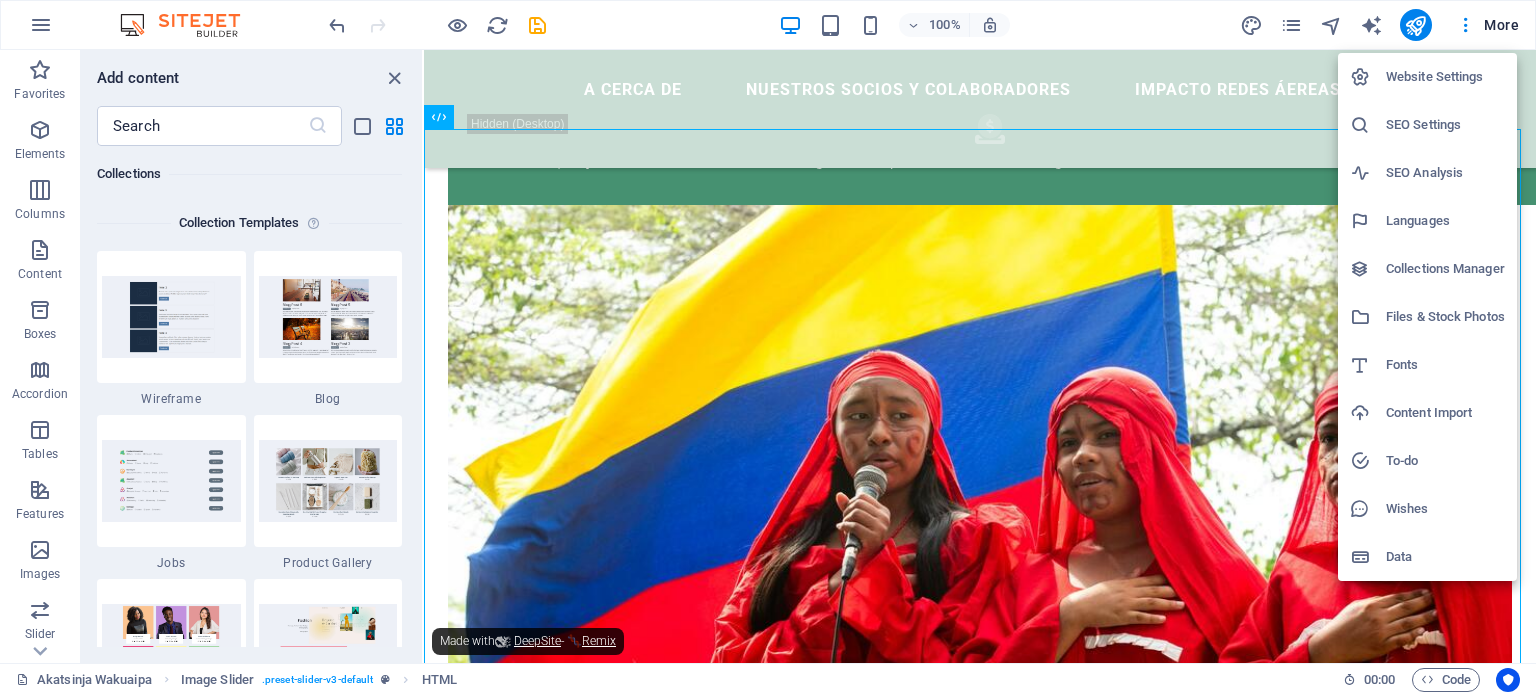 click on "Files & Stock Photos" at bounding box center [1445, 317] 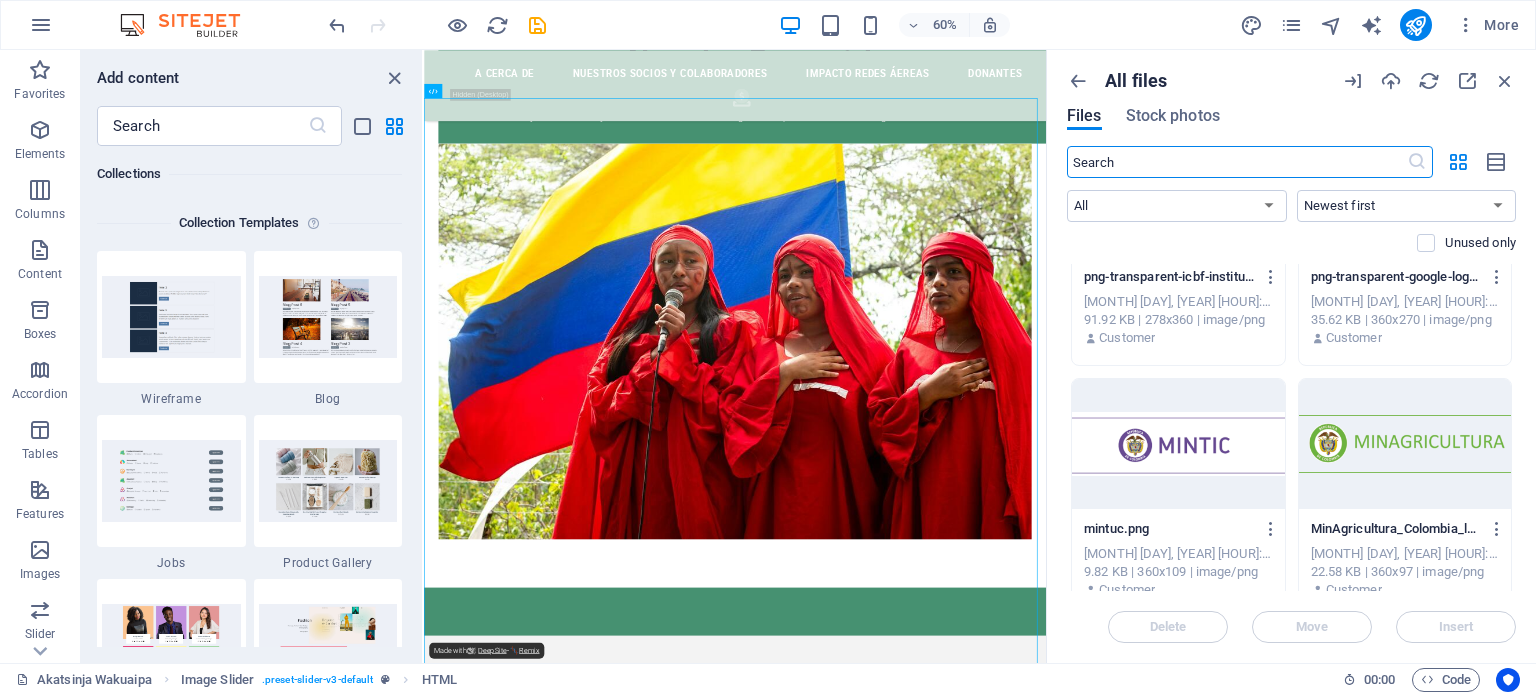 scroll, scrollTop: 1900, scrollLeft: 0, axis: vertical 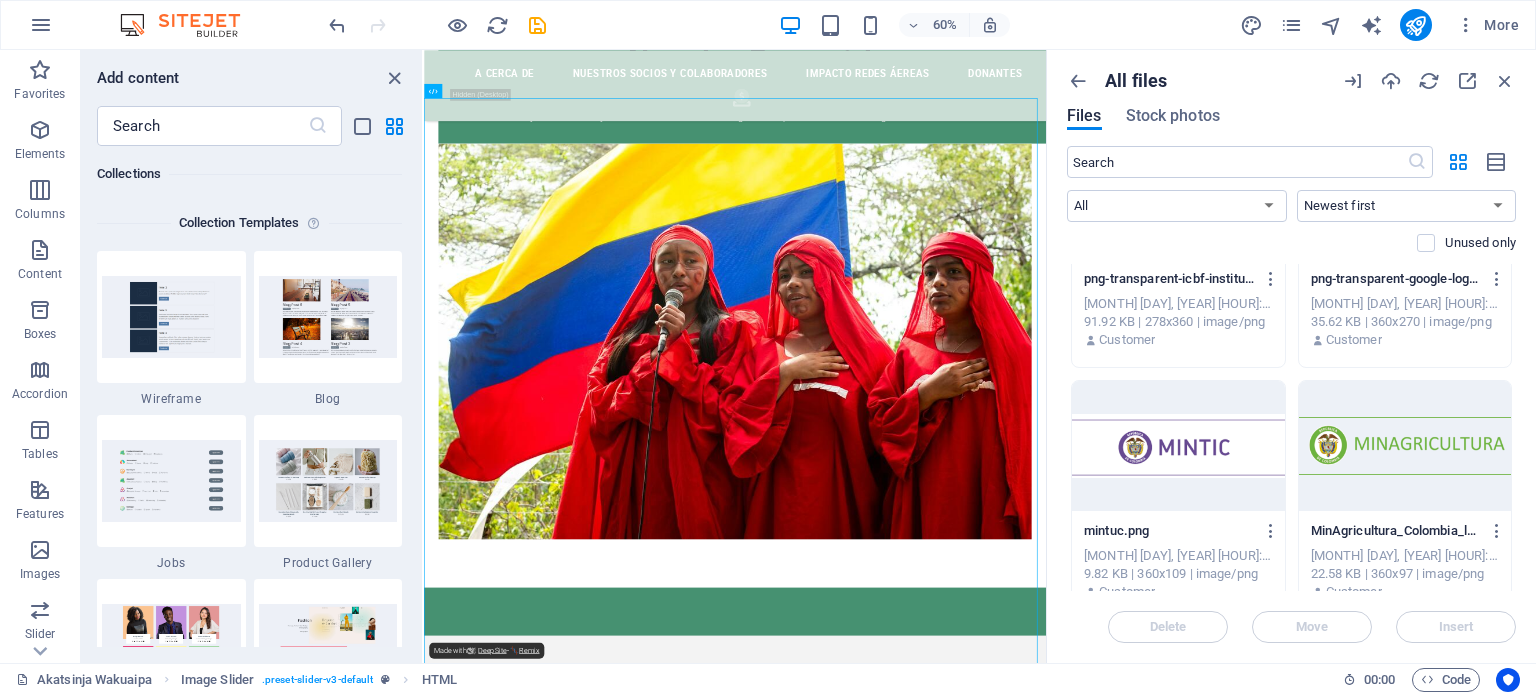 click at bounding box center [1178, 446] 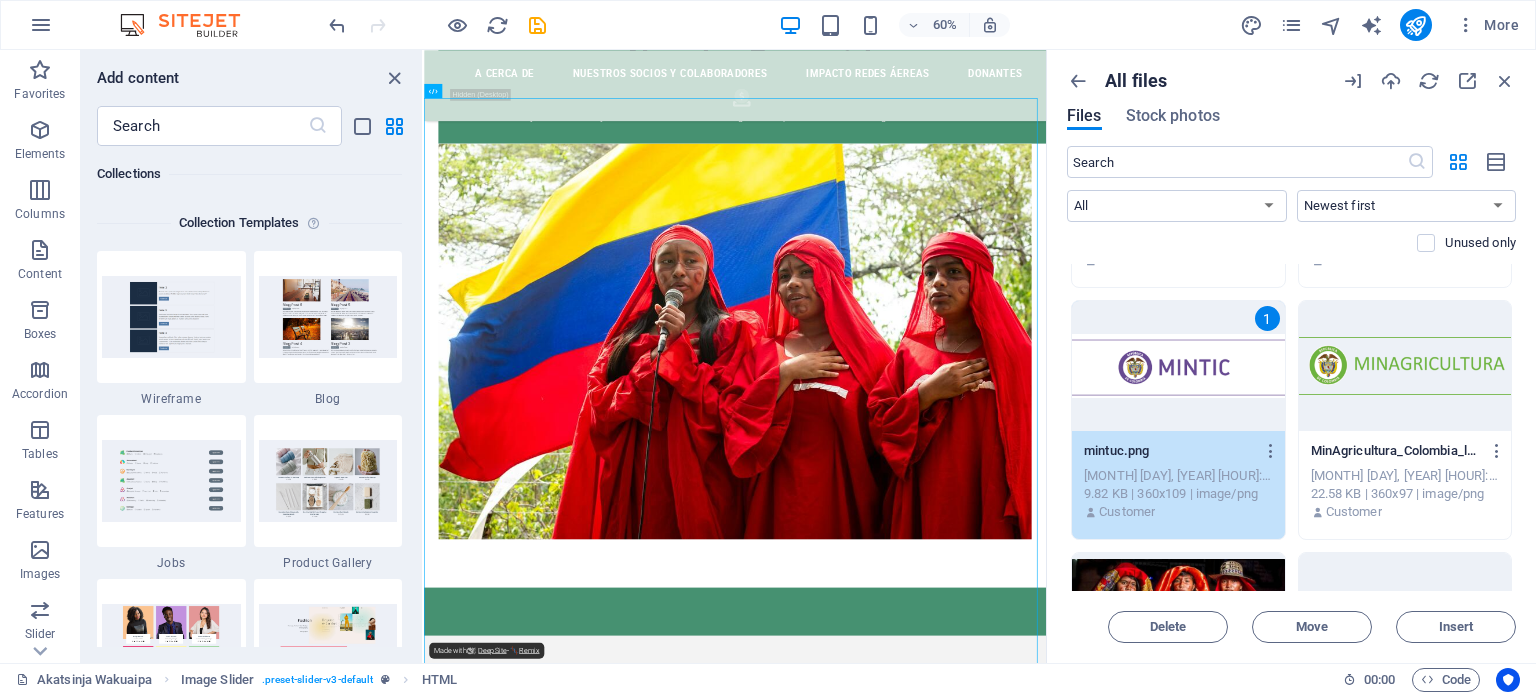 scroll, scrollTop: 2100, scrollLeft: 0, axis: vertical 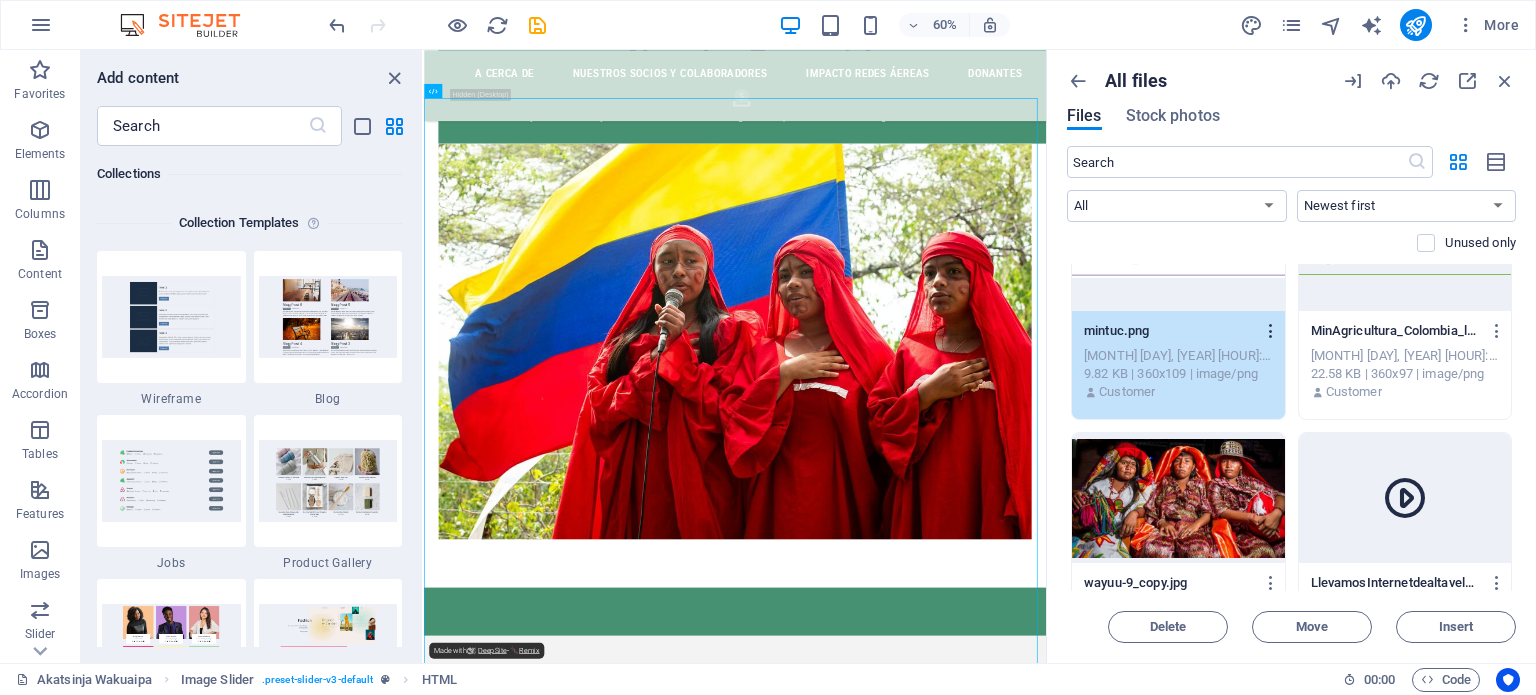 click at bounding box center [1271, 331] 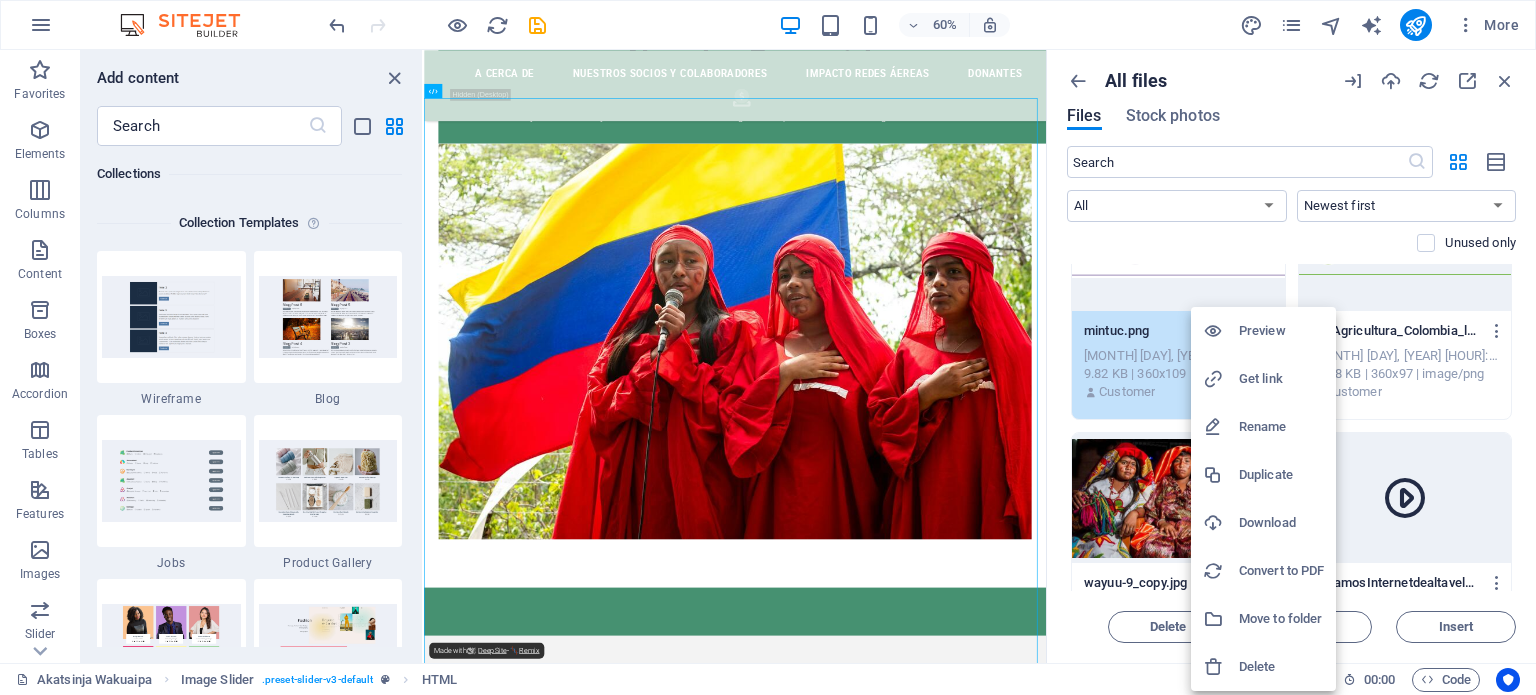 click on "Get link" at bounding box center [1281, 379] 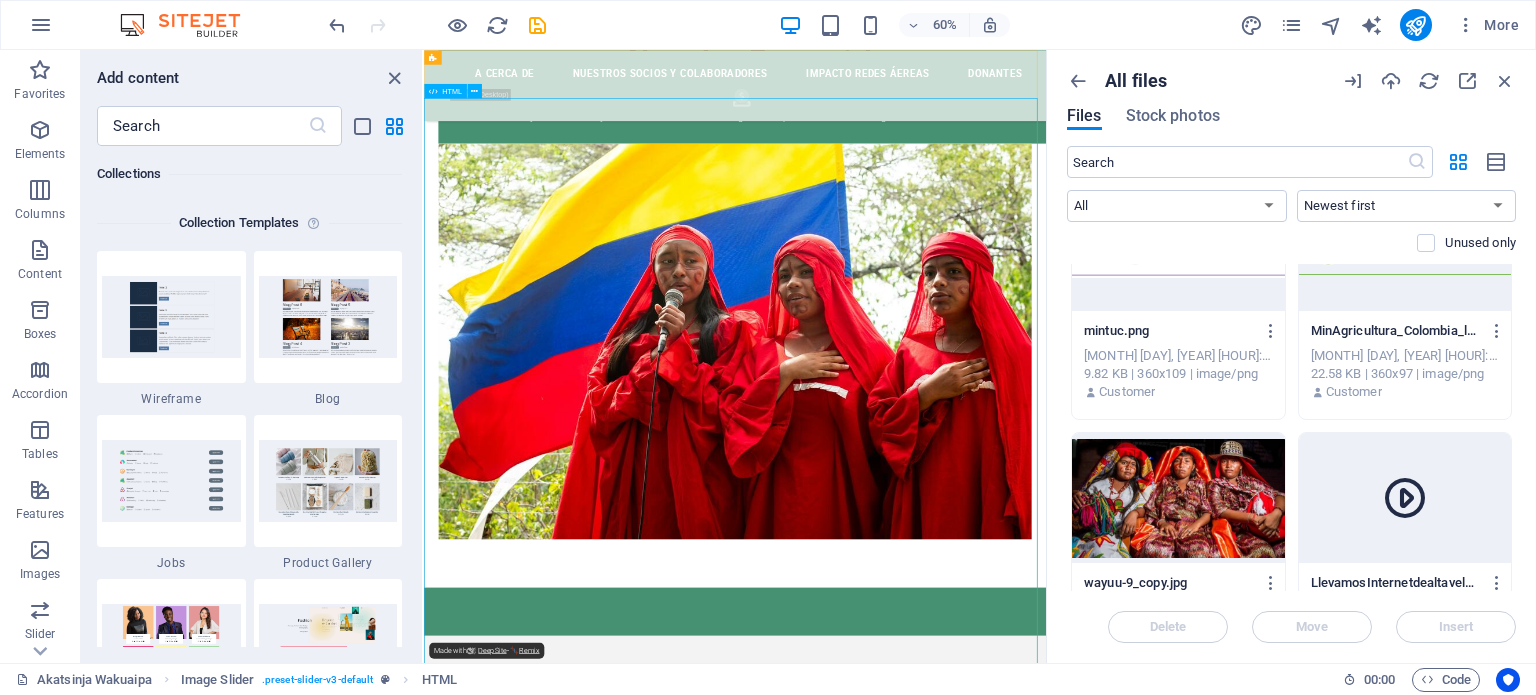 click on "HTML" at bounding box center (452, 90) 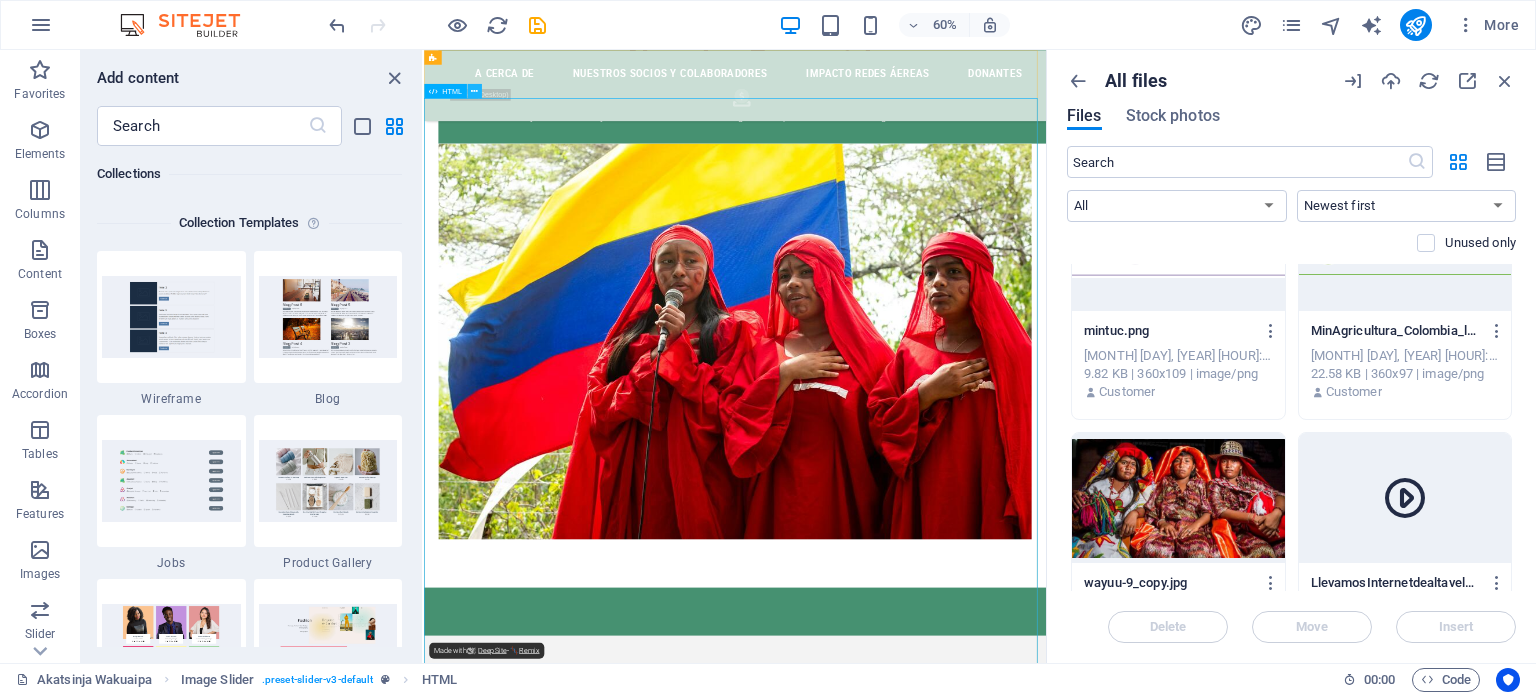 click at bounding box center [474, 90] 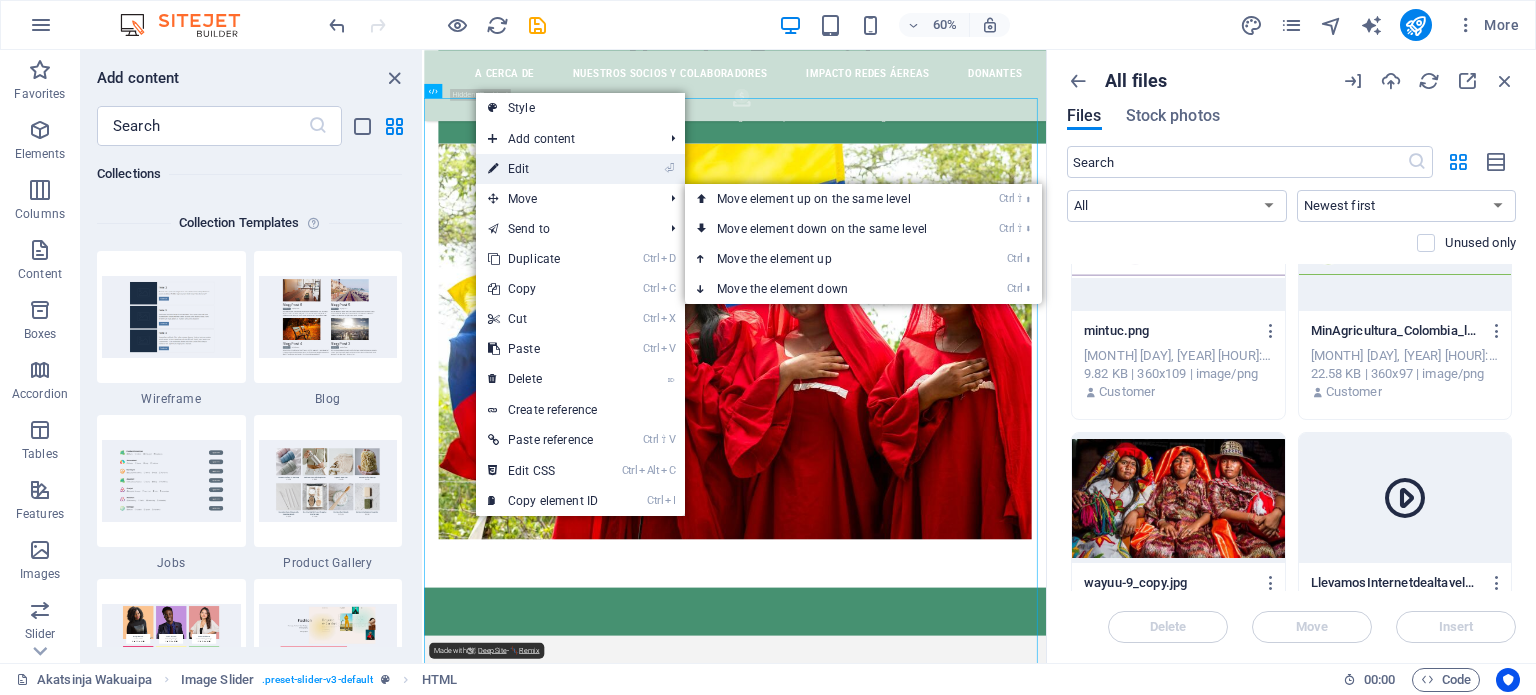 click on "⏎  Edit" at bounding box center (543, 169) 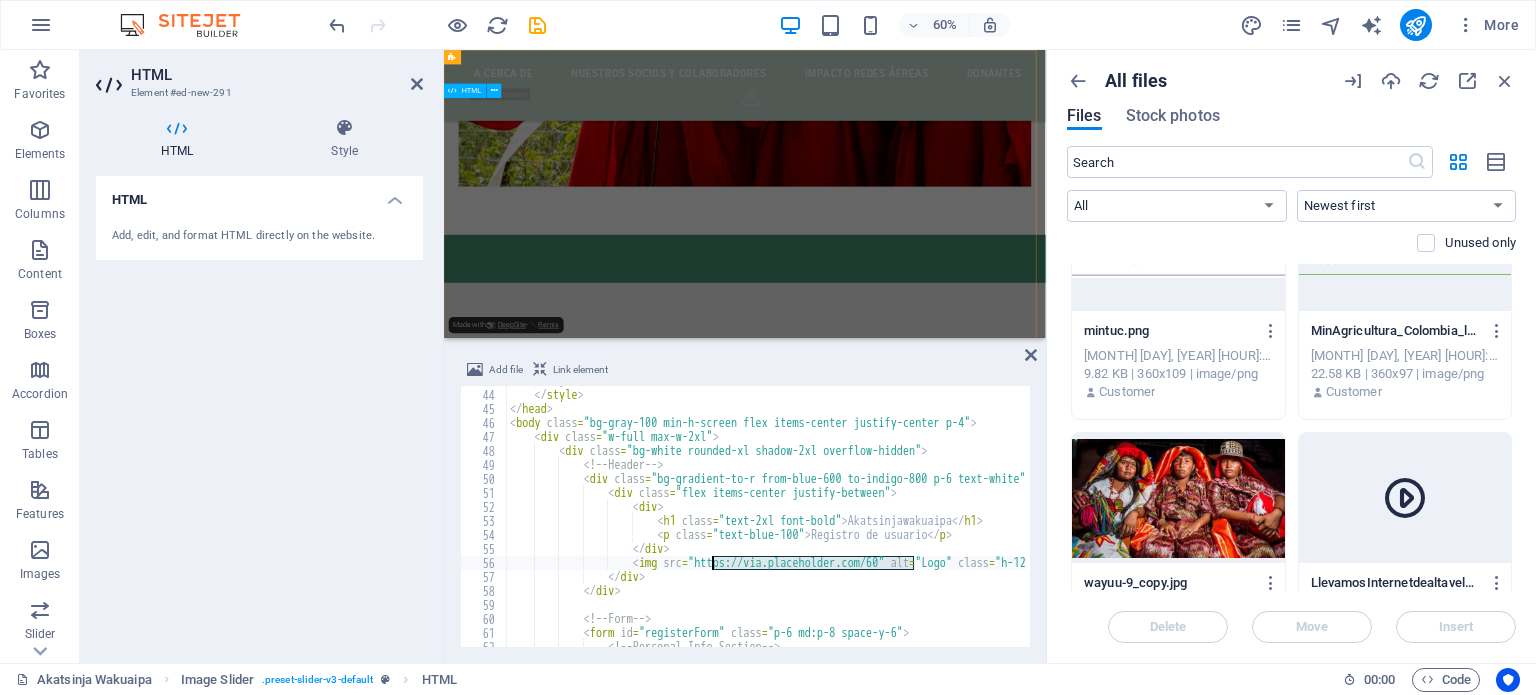 scroll, scrollTop: 2540, scrollLeft: 0, axis: vertical 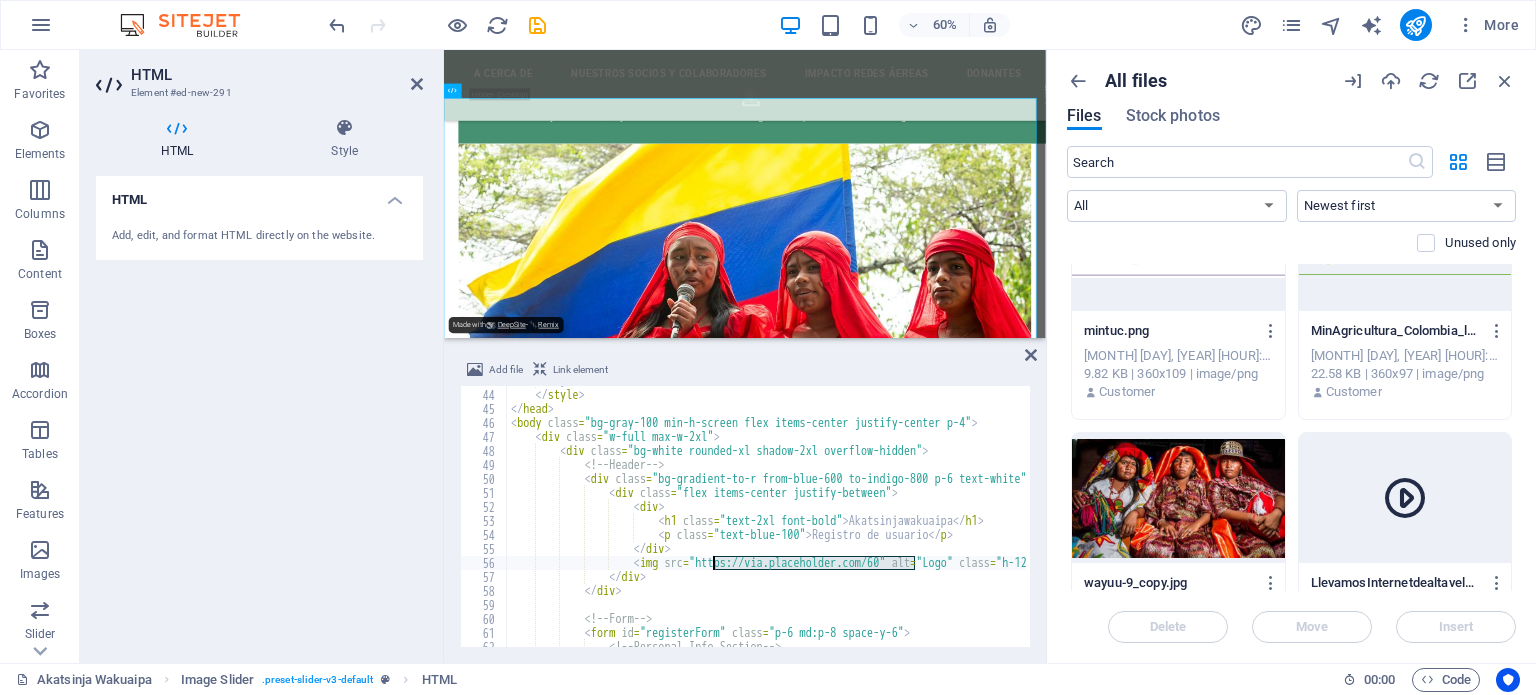click on "}      </ style > </ head > < body   class = "bg-gray-100 min-h-screen flex items-center justify-center p-4" >      < div   class = "w-full max-w-2xl" >           < div   class = "bg-white rounded-xl shadow-2xl overflow-hidden" >                <!--  Header  -->                < div   class = "bg-gradient-to-r from-blue-600 to-indigo-800 p-6 text-white" >                     < div   class = "flex items-center justify-between" >                          < div >                               < h1   class = "text-2xl font-bold" > Akatsinjawakuaipa </ h1 >                               < p   class = "text-blue-100" > Registro de usuario </ p >                          </ div >                          < img   src = "https://via.placeholder.com/60"   alt = "Logo"   class = "h-12 w-12 rounded-full border-2 border-white" >                     </ div >                </ div >                               <!--  Form  -->                < form   id = "registerForm"   class = "p-6 md:p-8 space-y-6" >      -->" at bounding box center [766, 516] 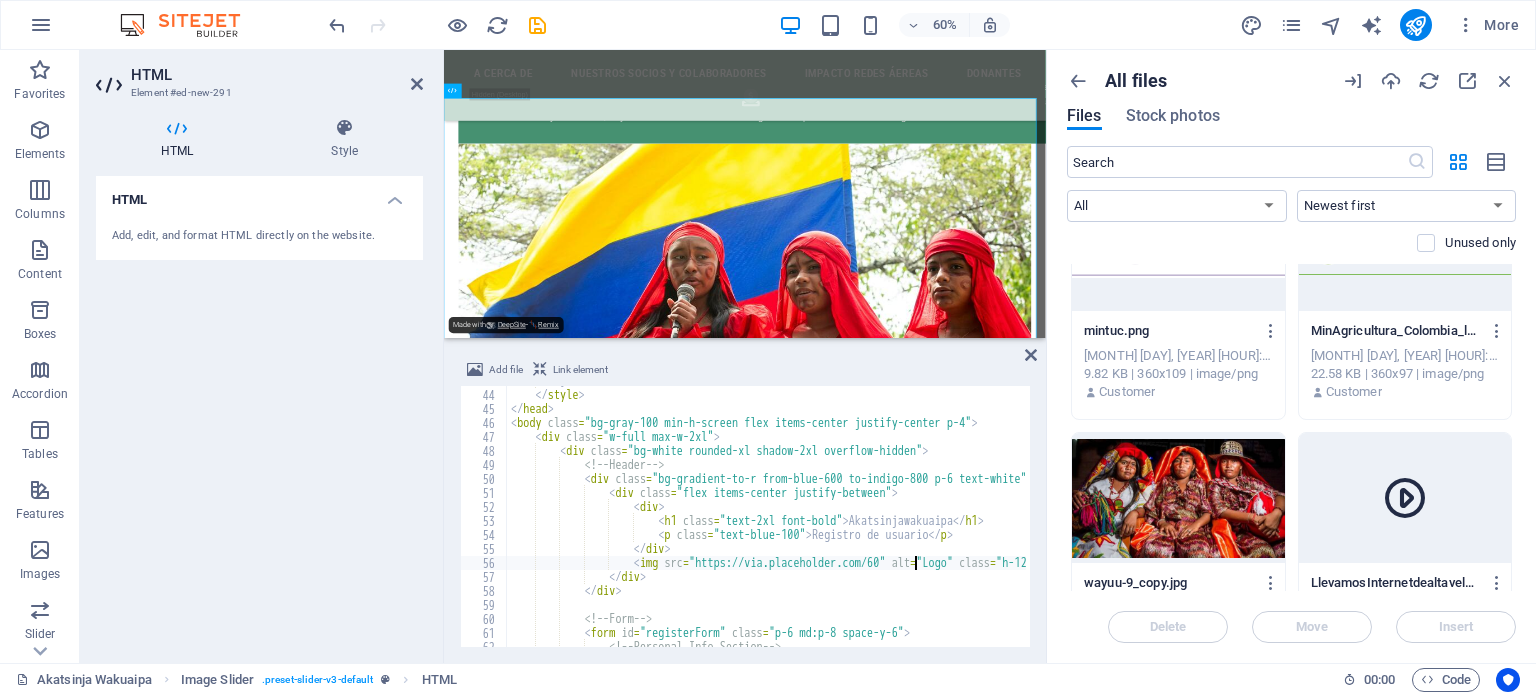 click on "}      </ style > </ head > < body   class = "bg-gray-100 min-h-screen flex items-center justify-center p-4" >      < div   class = "w-full max-w-2xl" >           < div   class = "bg-white rounded-xl shadow-2xl overflow-hidden" >                <!--  Header  -->                < div   class = "bg-gradient-to-r from-blue-600 to-indigo-800 p-6 text-white" >                     < div   class = "flex items-center justify-between" >                          < div >                               < h1   class = "text-2xl font-bold" > Akatsinjawakuaipa </ h1 >                               < p   class = "text-blue-100" > Registro de usuario </ p >                          </ div >                          < img   src = "https://via.placeholder.com/60"   alt = "Logo"   class = "h-12 w-12 rounded-full border-2 border-white" >                     </ div >                </ div >                               <!--  Form  -->                < form   id = "registerForm"   class = "p-6 md:p-8 space-y-6" >      -->" at bounding box center (2906, 516) 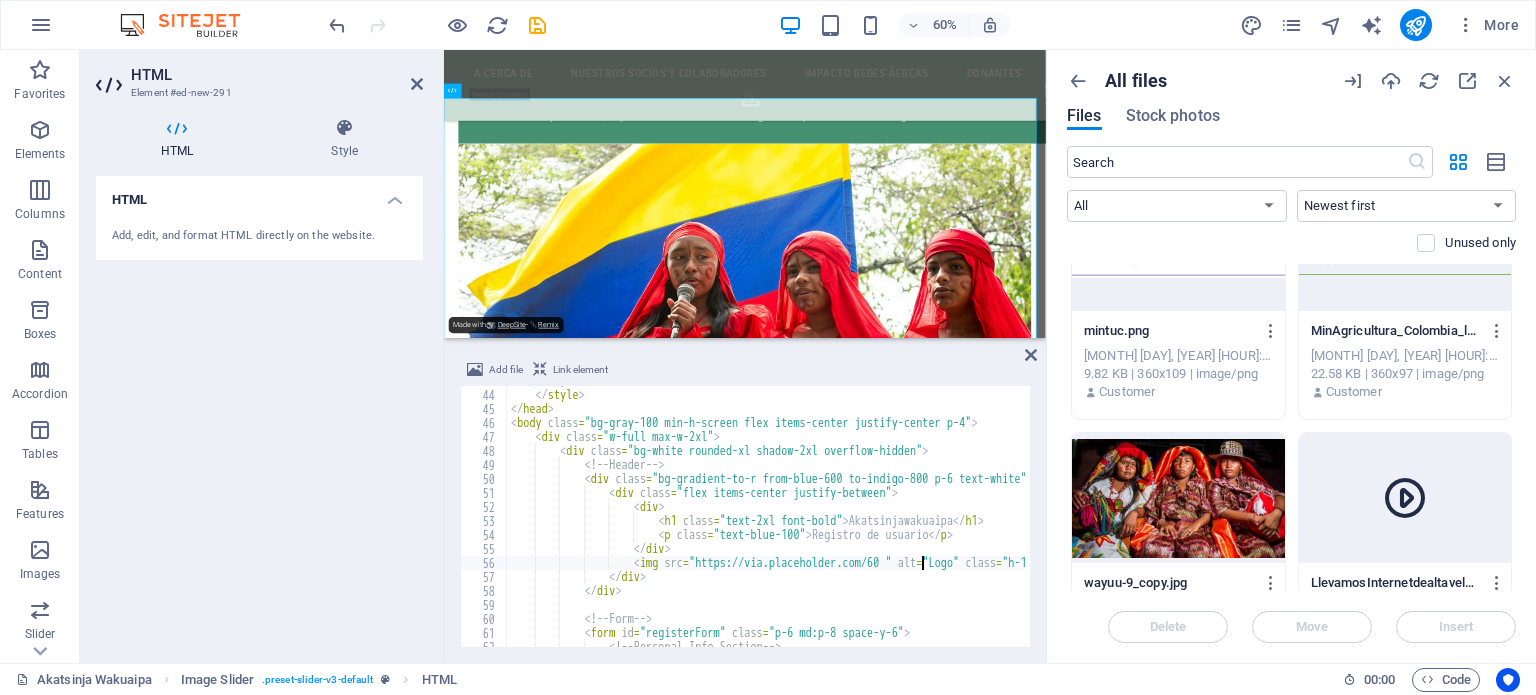paste on "https://cdn1.site-media.eu/images/0/13169346/mintuc.png" 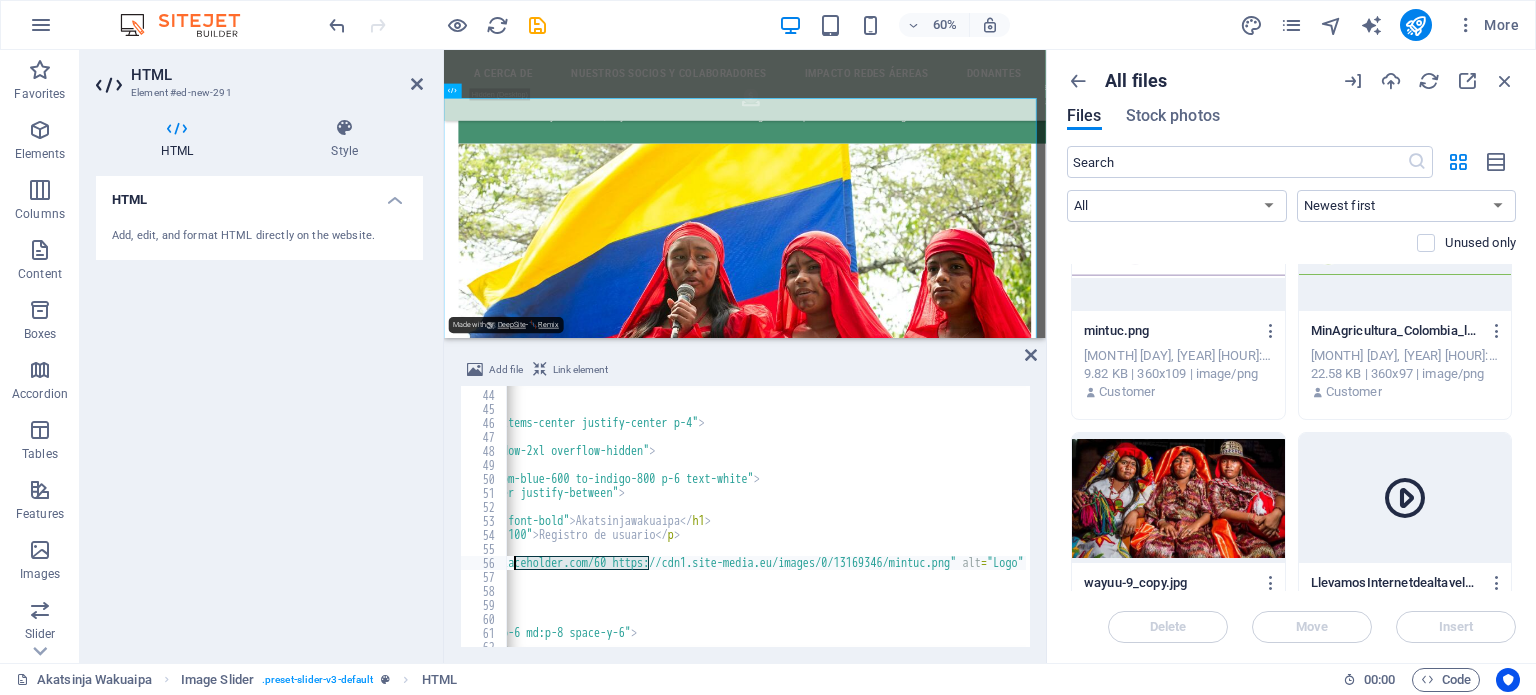 scroll, scrollTop: 0, scrollLeft: 260, axis: horizontal 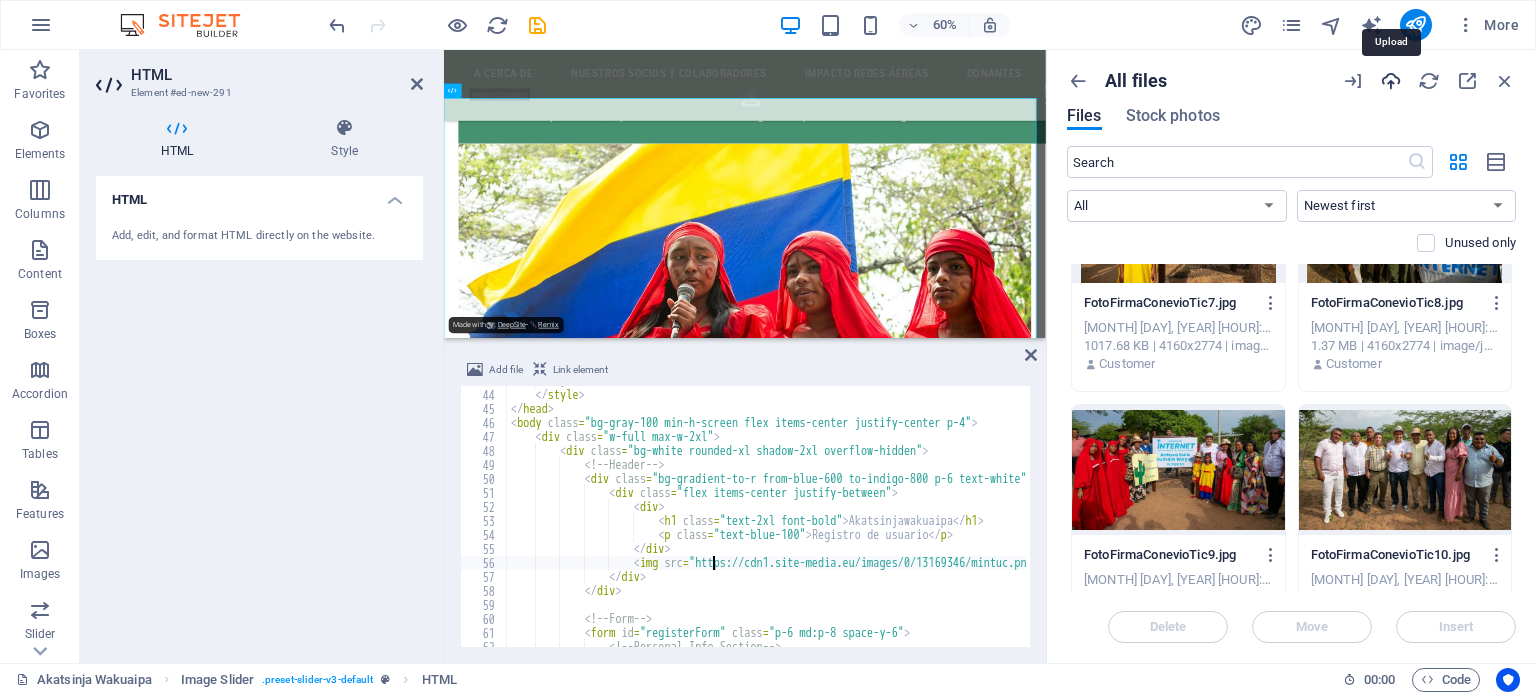 click at bounding box center (1391, 81) 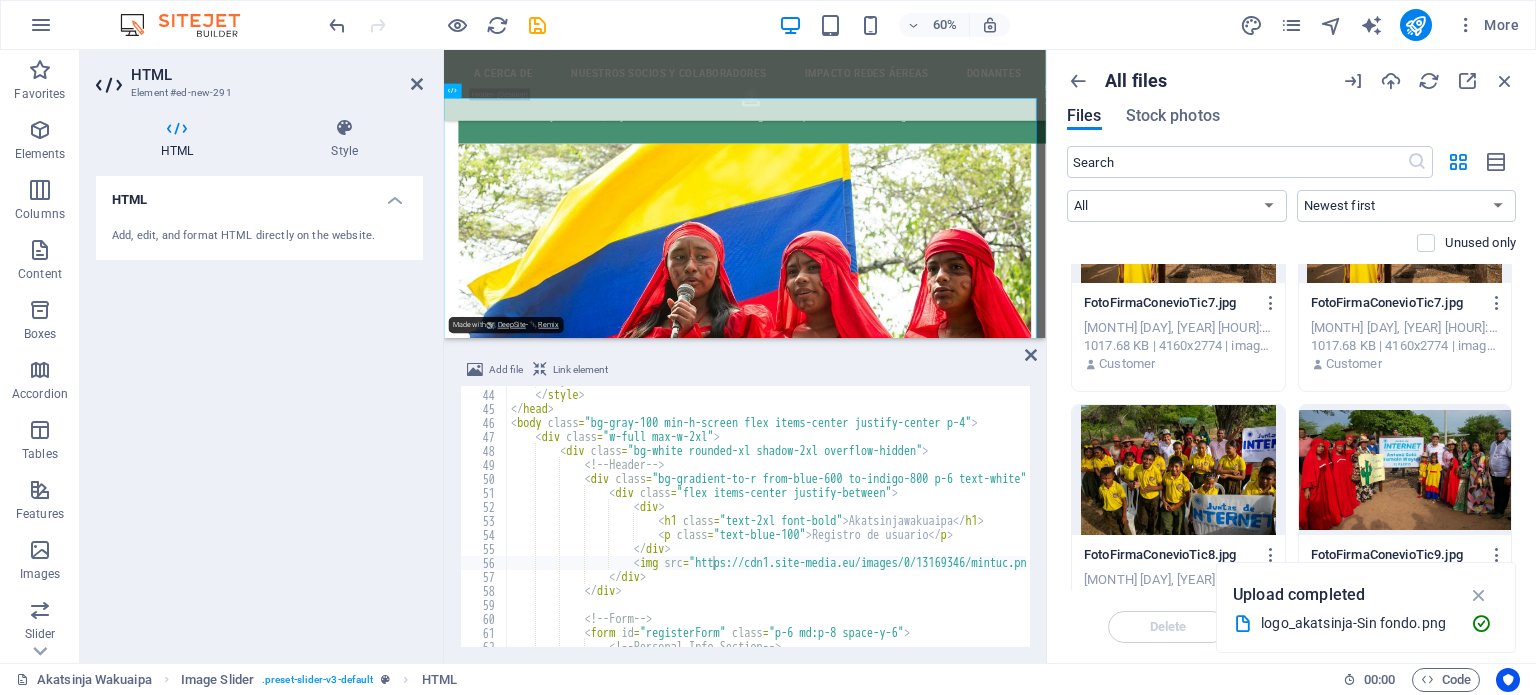 scroll, scrollTop: 720, scrollLeft: 0, axis: vertical 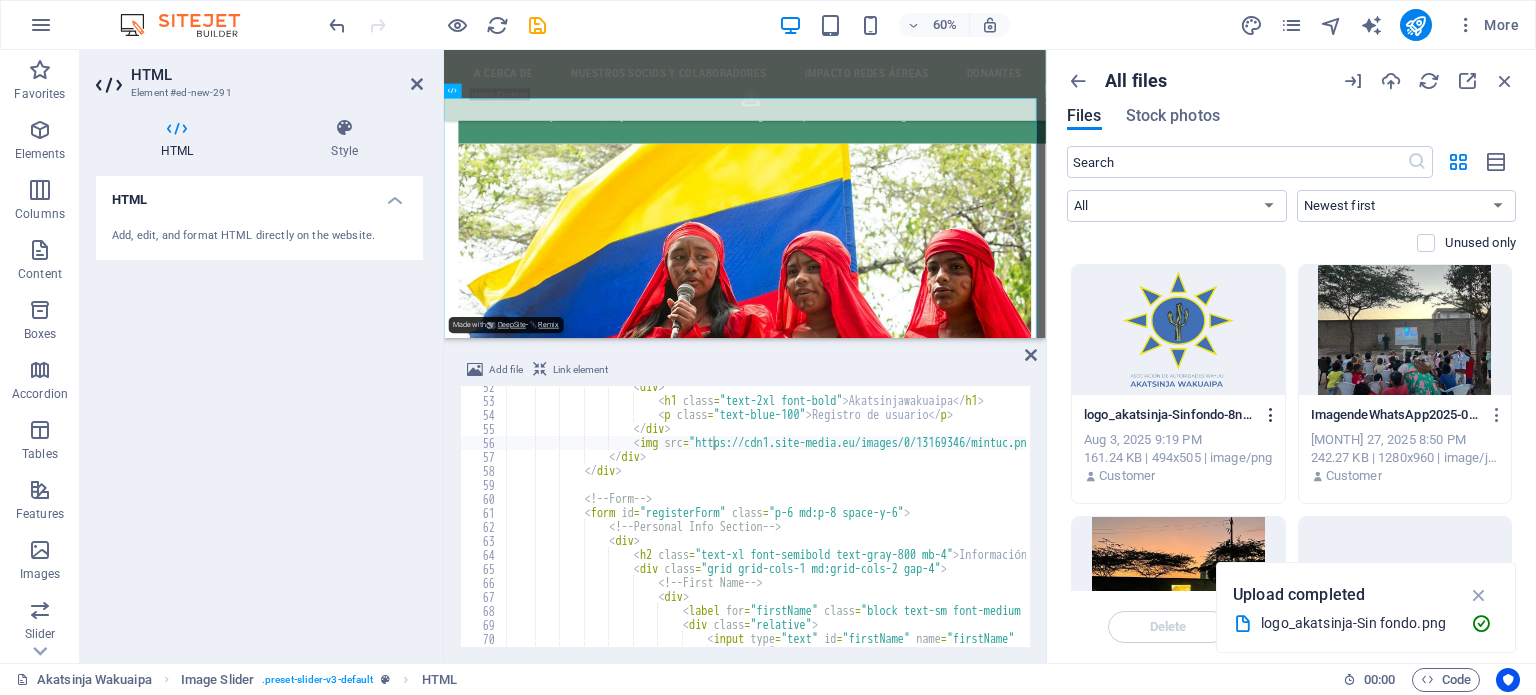 click at bounding box center (1271, 415) 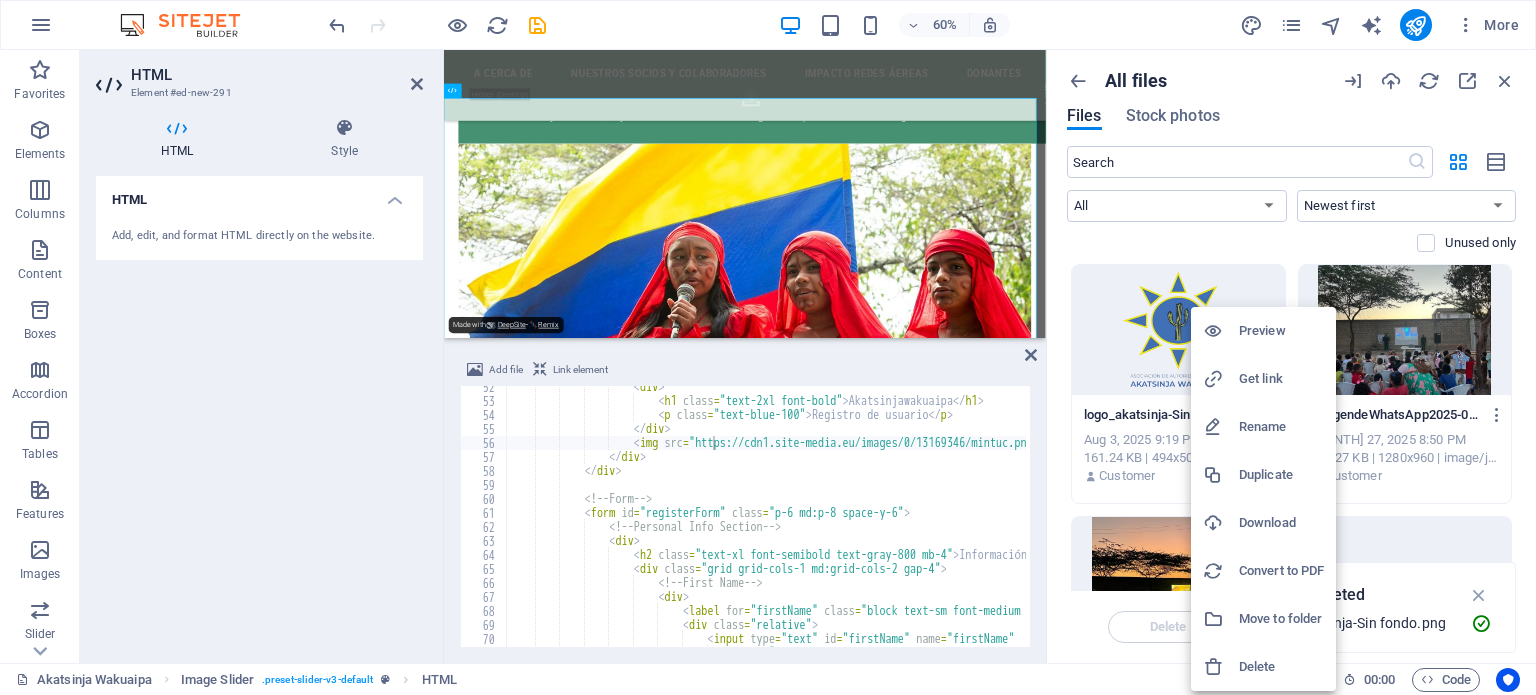 click on "Get link" at bounding box center [1281, 379] 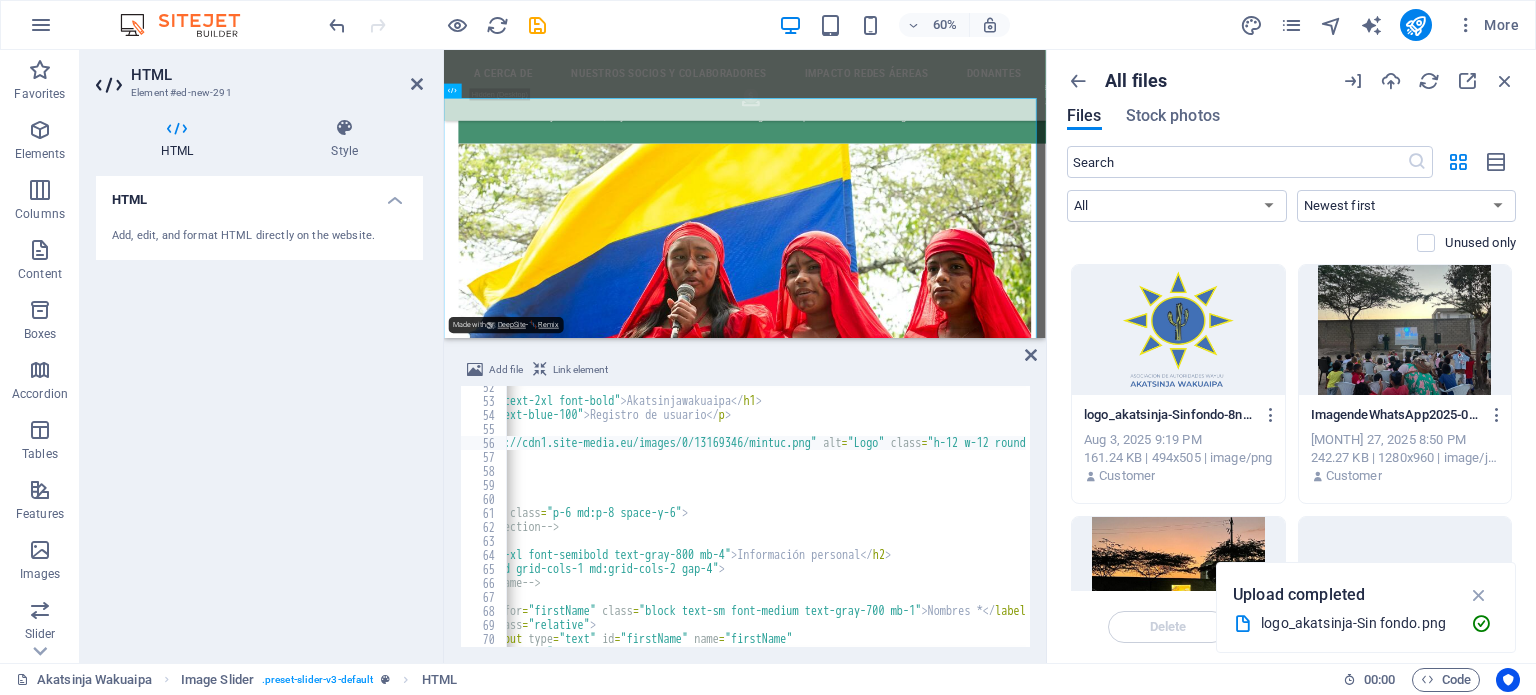 scroll, scrollTop: 0, scrollLeft: 244, axis: horizontal 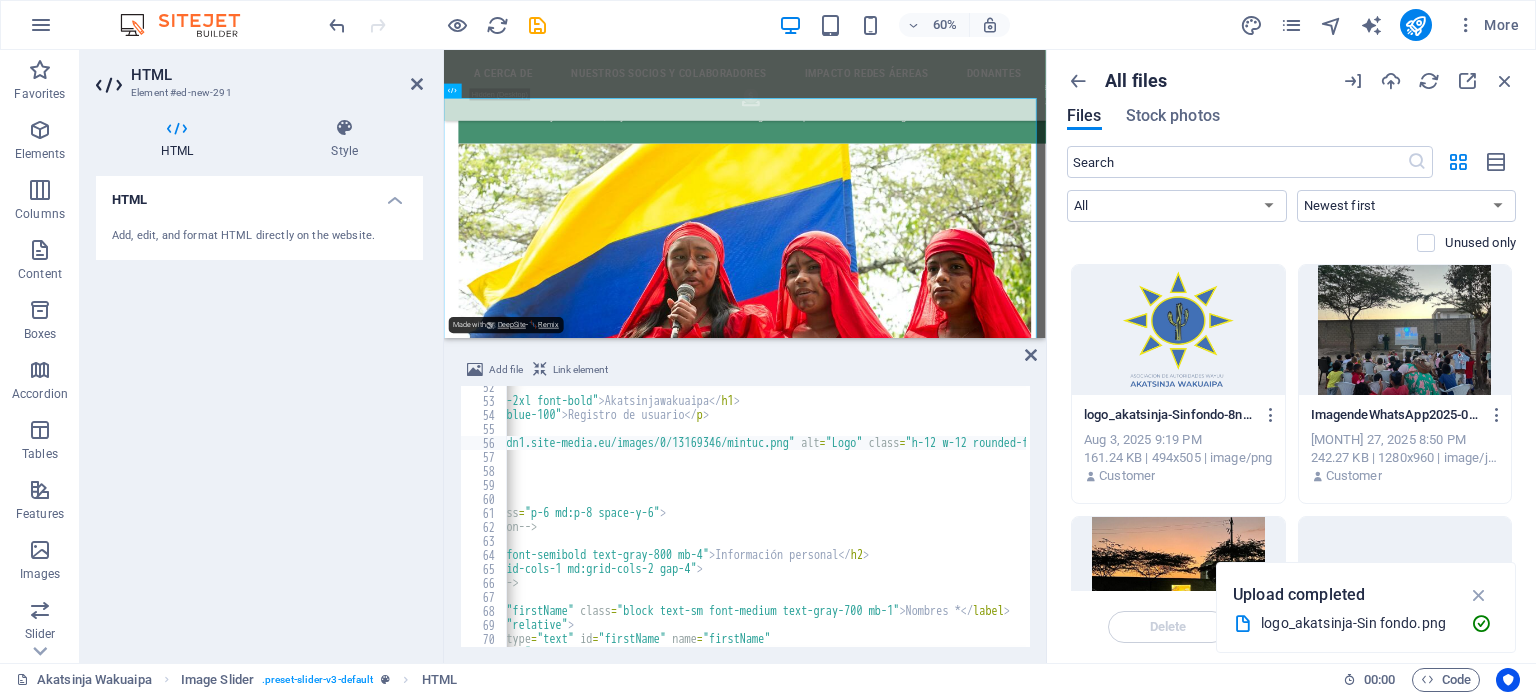 click on "Akatsinjawakuaipa
Registro de usuario
Por favor ingrese sus nombres
Apellidos *" at bounding box center (2662, 522) 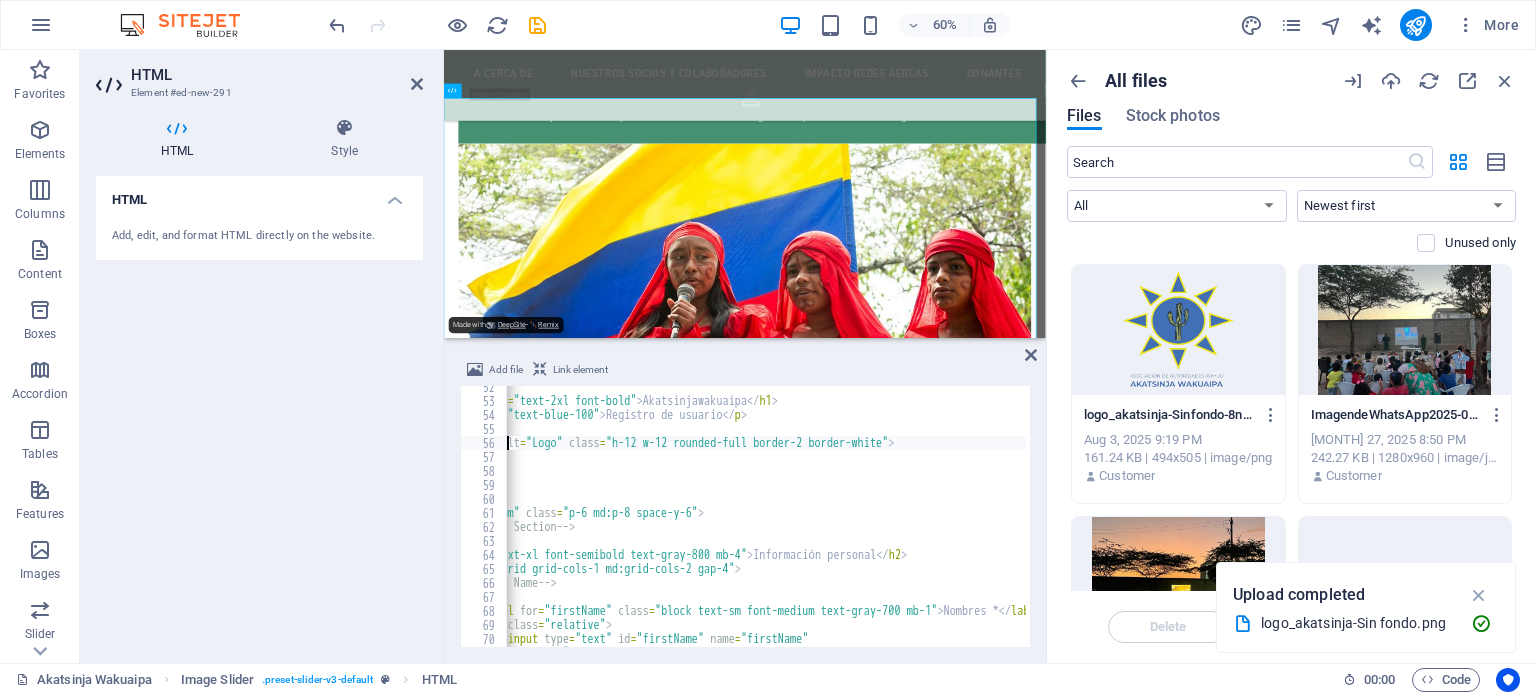 paste on "https://cdn1.site-media.eu/images/0/18109975/logo_akatsinja-Sinfondo-8nZ-kuXwa_Uz1tJOPY6Hmg.png" 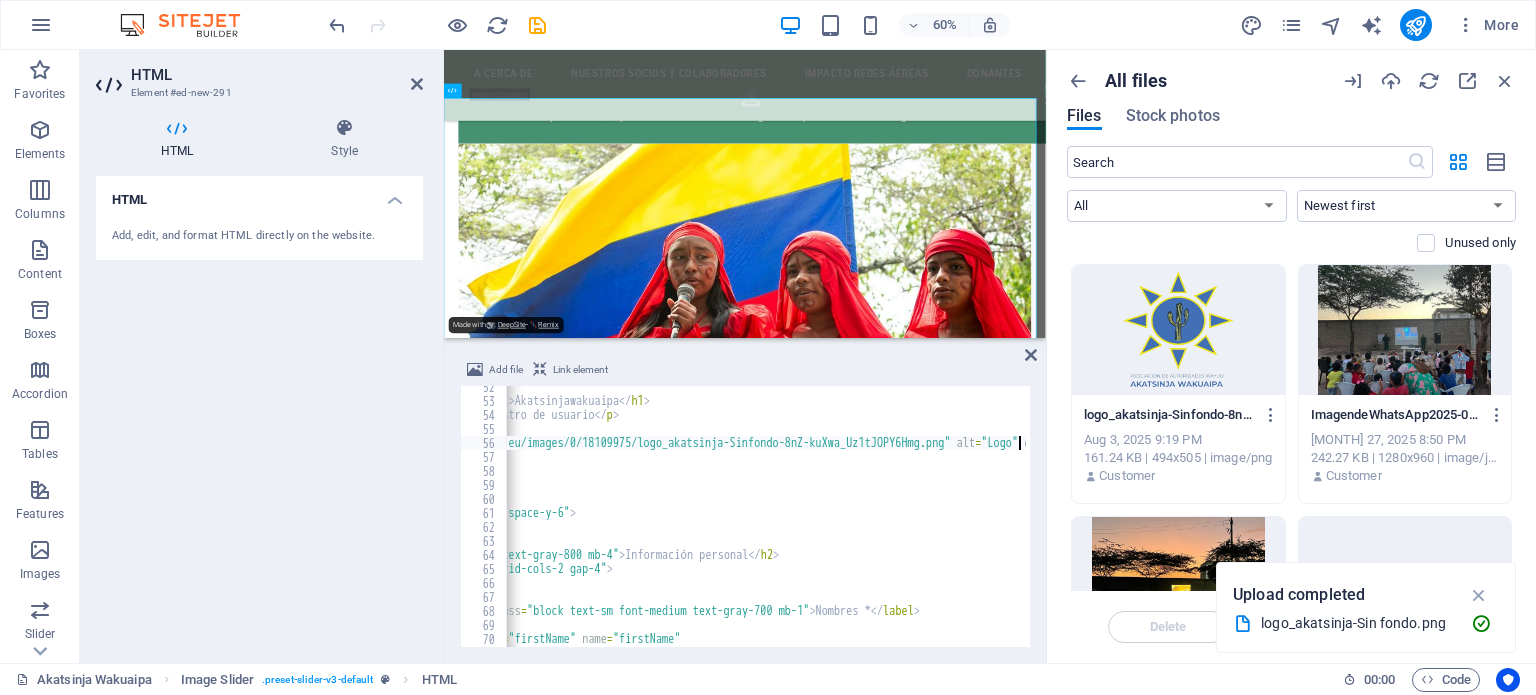 click on "< div >                               < h1   class = "text-2xl font-bold" > Akatsinjawakuaipa </ h1 >                               < p   class = "text-blue-100" > Registro de usuario </ p >                          </ div >                          < img   src = "https://cdn1.site-media.eu/images/0/18109975/logo_akatsinja-Sinfondo-8nZ-kuXwa_Uz1tJOPY6Hmg.png"   alt = "Logo"   class = "h-12 w-12 rounded-full border-2 border-white" >                     </ div >                </ div >                               <!--  Form  -->                < form   id = "registerForm"   class = "p-6 md:p-8 space-y-6" >                     <!--  Personal Info Section  -->                     < div >                          < h2   class = "text-xl font-semibold text-gray-800 mb-4" > Información personal </ h2 >                          < div   class = "grid grid-cols-1 md:grid-cols-2 gap-4" >                               <!--  First Name  -->                               < div >                <" at bounding box center (2572, 522) 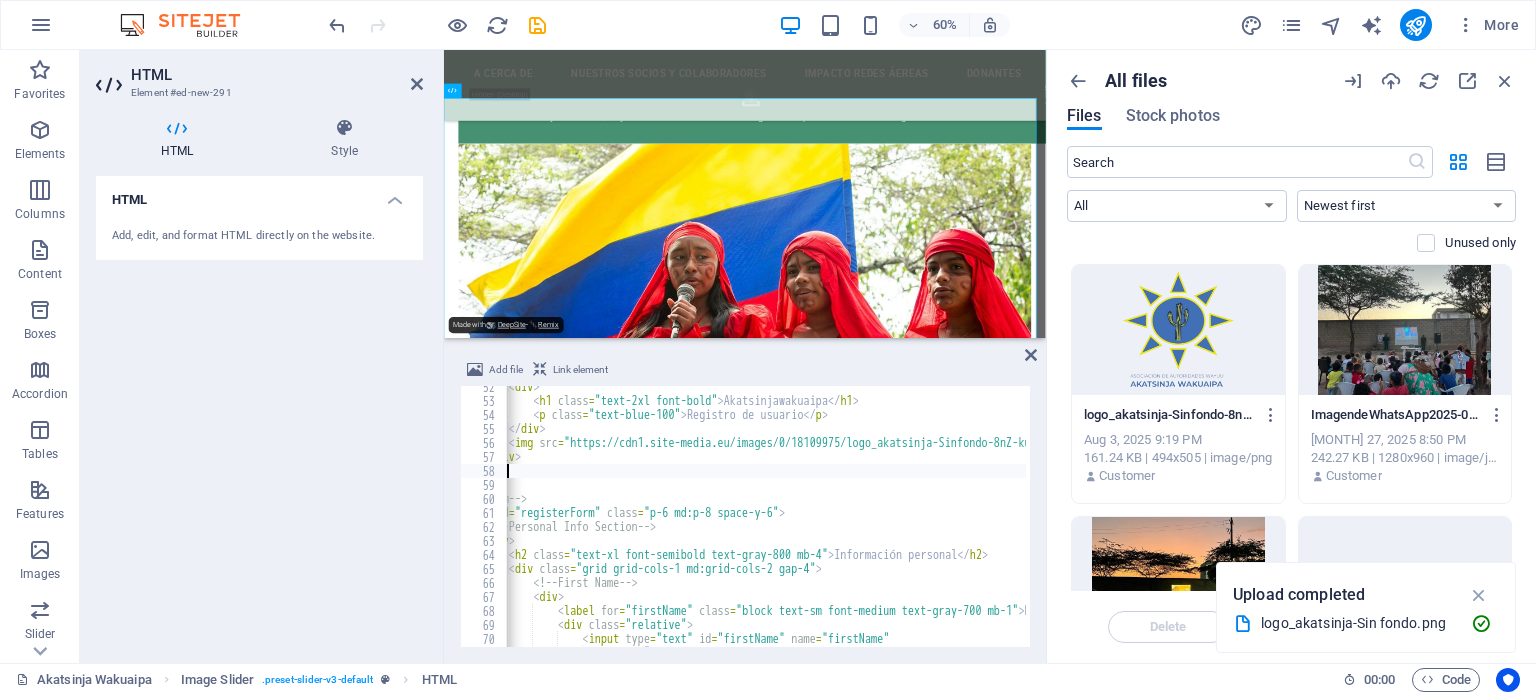 scroll, scrollTop: 0, scrollLeft: 8, axis: horizontal 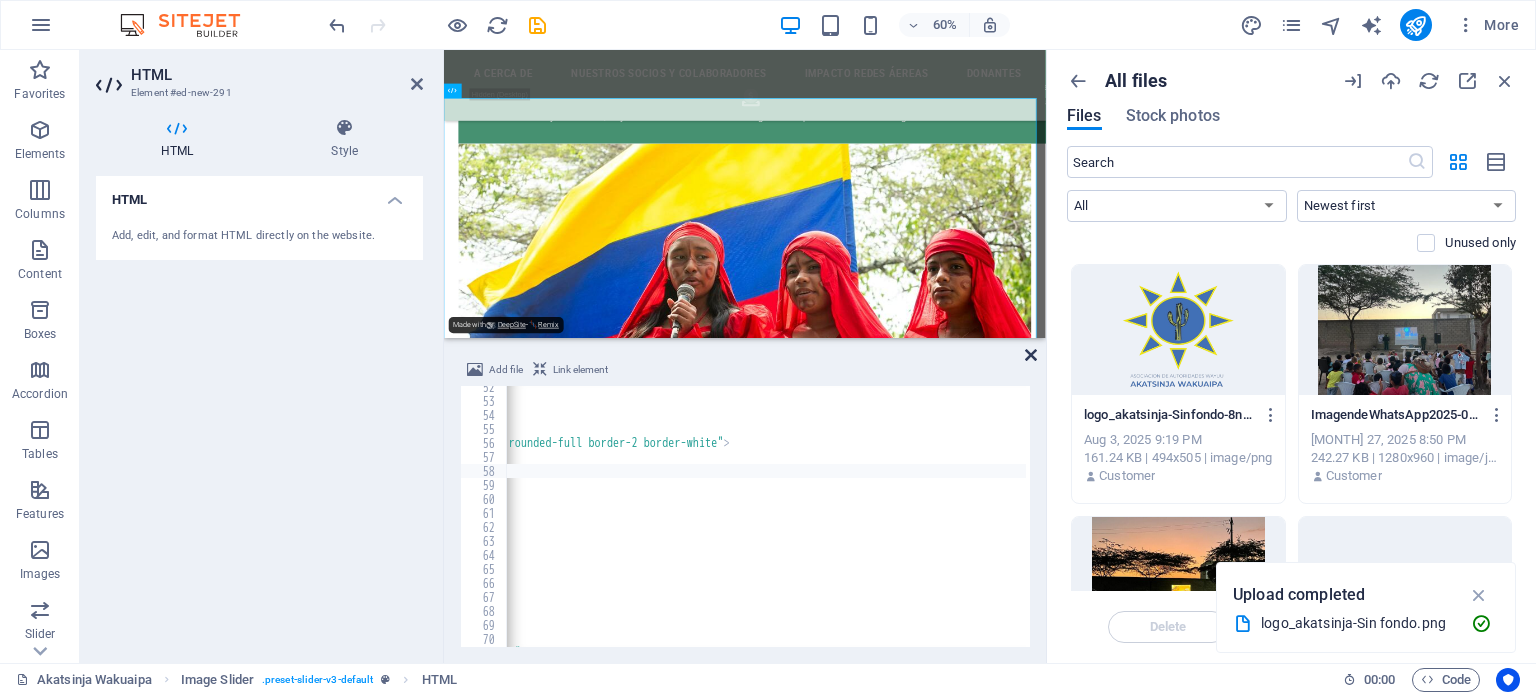click at bounding box center [1031, 355] 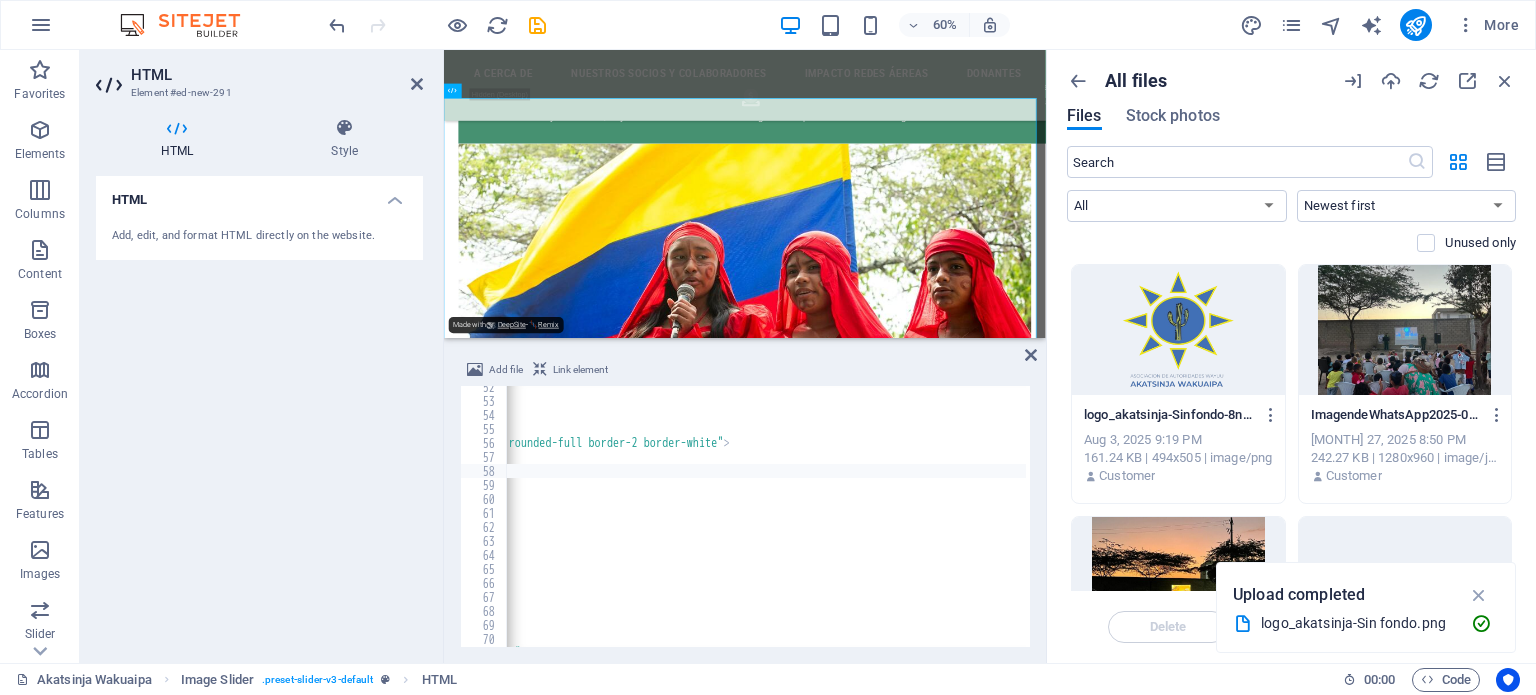 scroll, scrollTop: 2716, scrollLeft: 0, axis: vertical 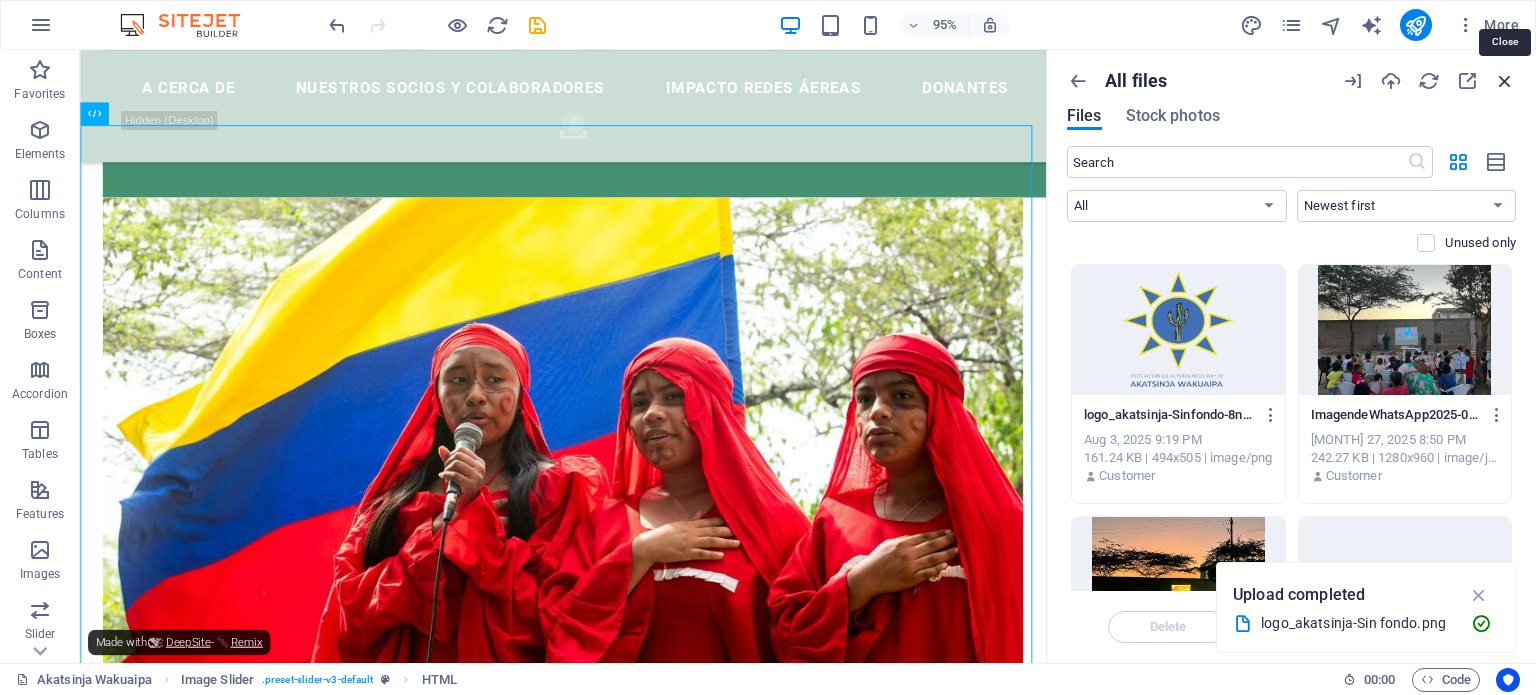 click at bounding box center [1505, 81] 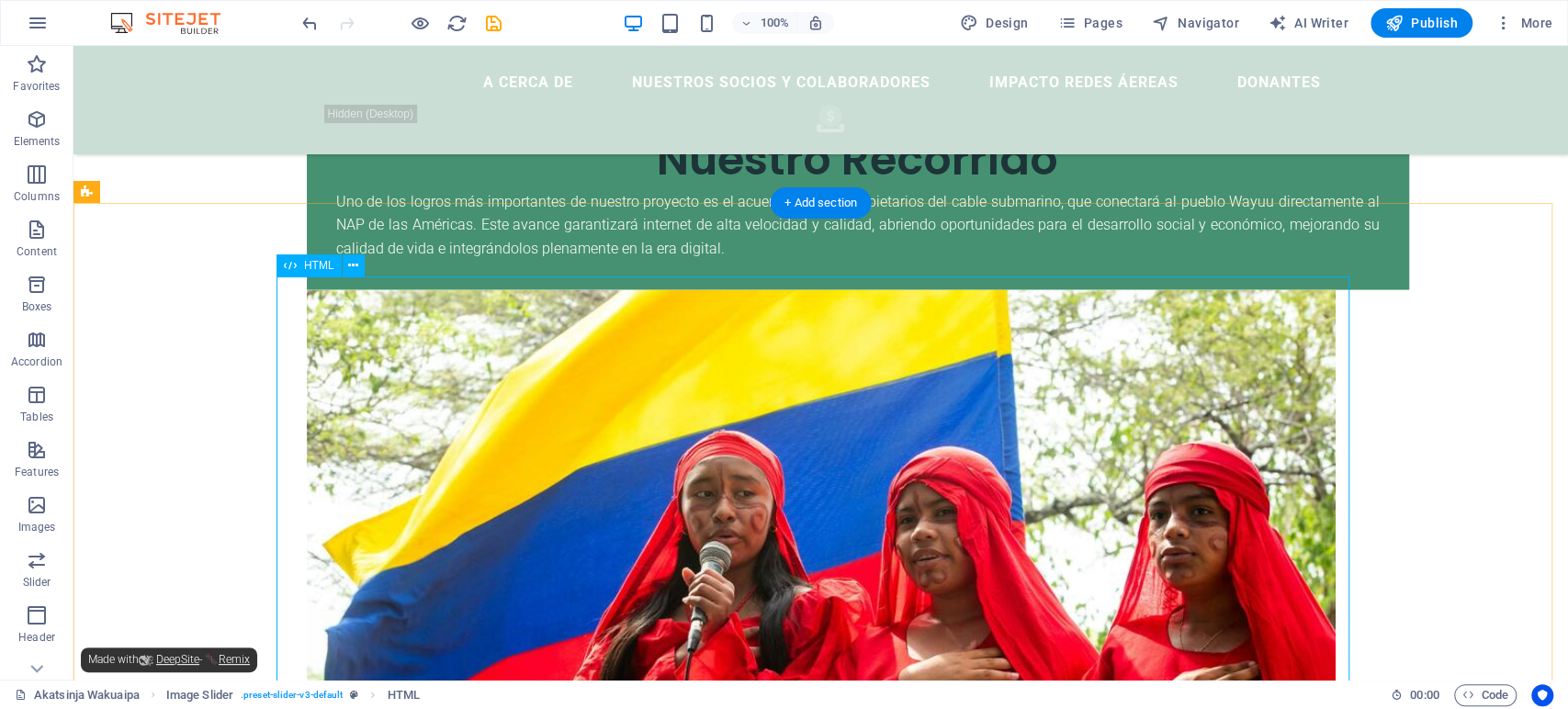 scroll, scrollTop: 2719, scrollLeft: 0, axis: vertical 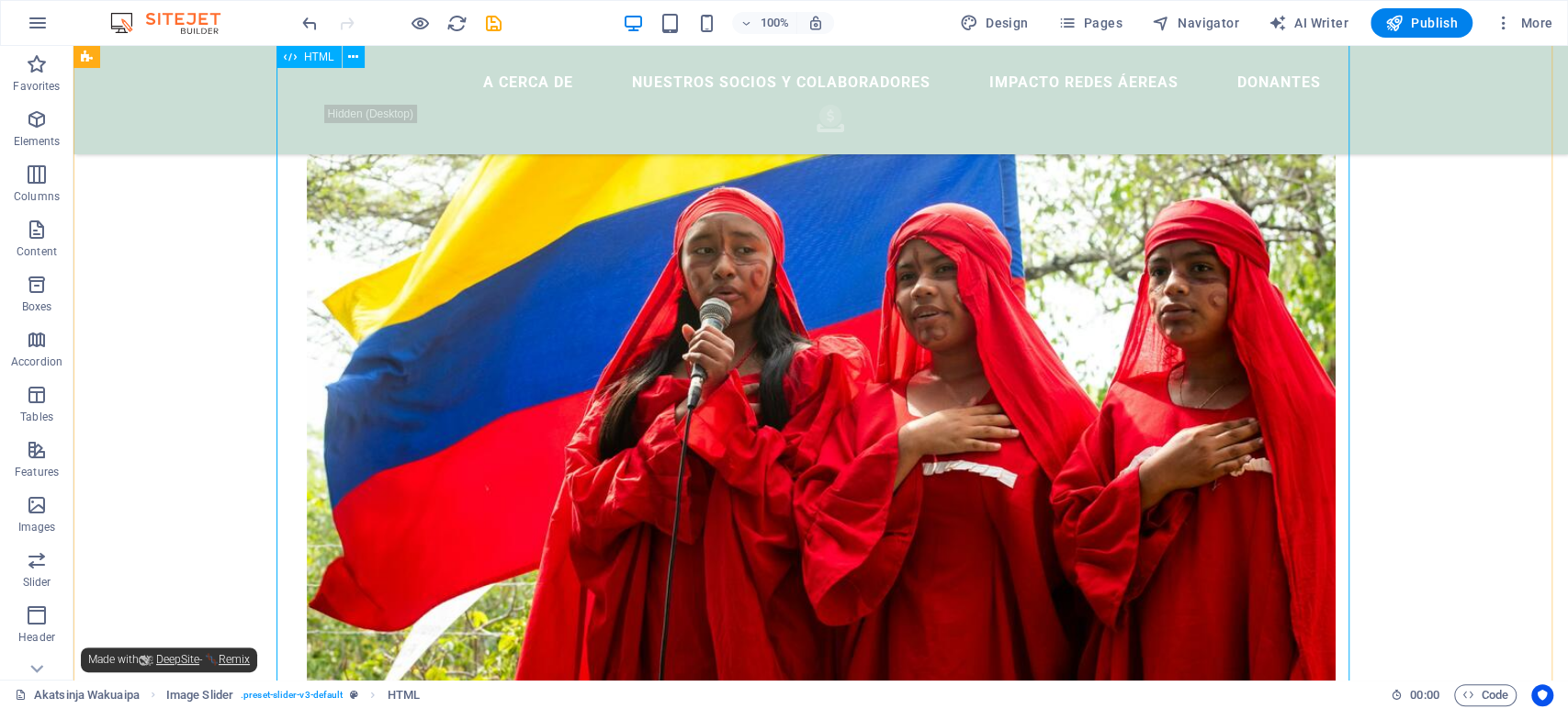 click on "Nombres *
Por favor ingrese sus nombres
Apellidos *" at bounding box center (821, 2513) 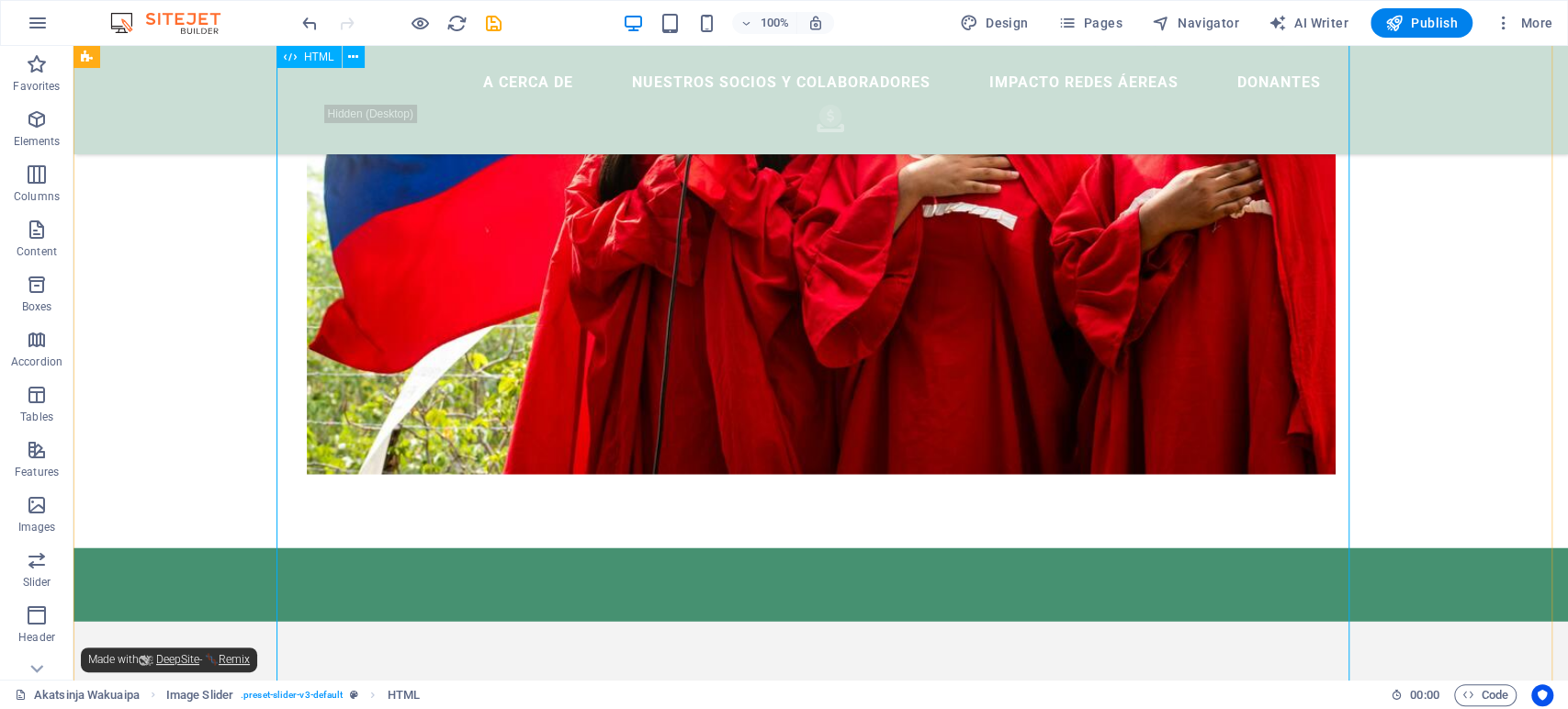 scroll, scrollTop: 3128, scrollLeft: 0, axis: vertical 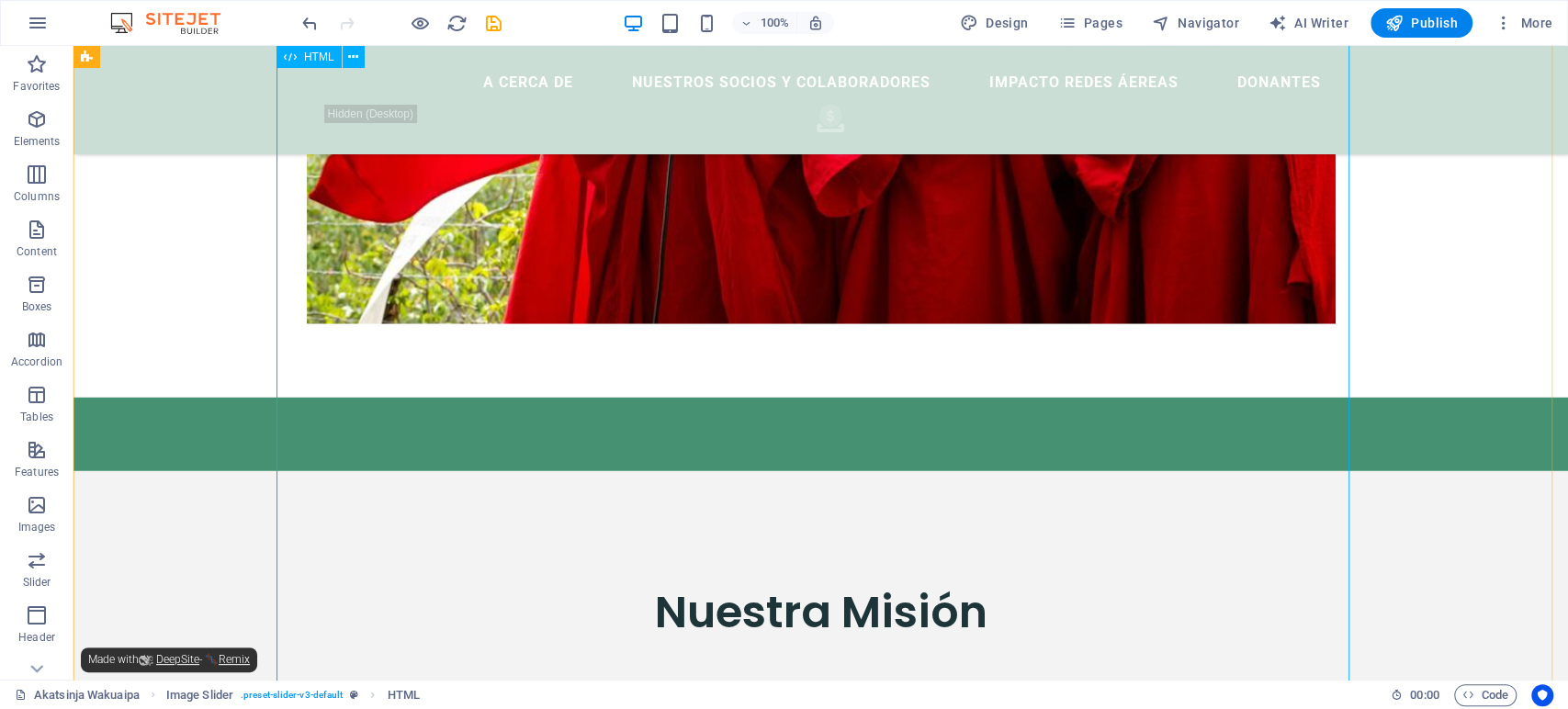 click on "Nombres *
Por favor ingrese sus nombres
Apellidos *" at bounding box center [821, 2104] 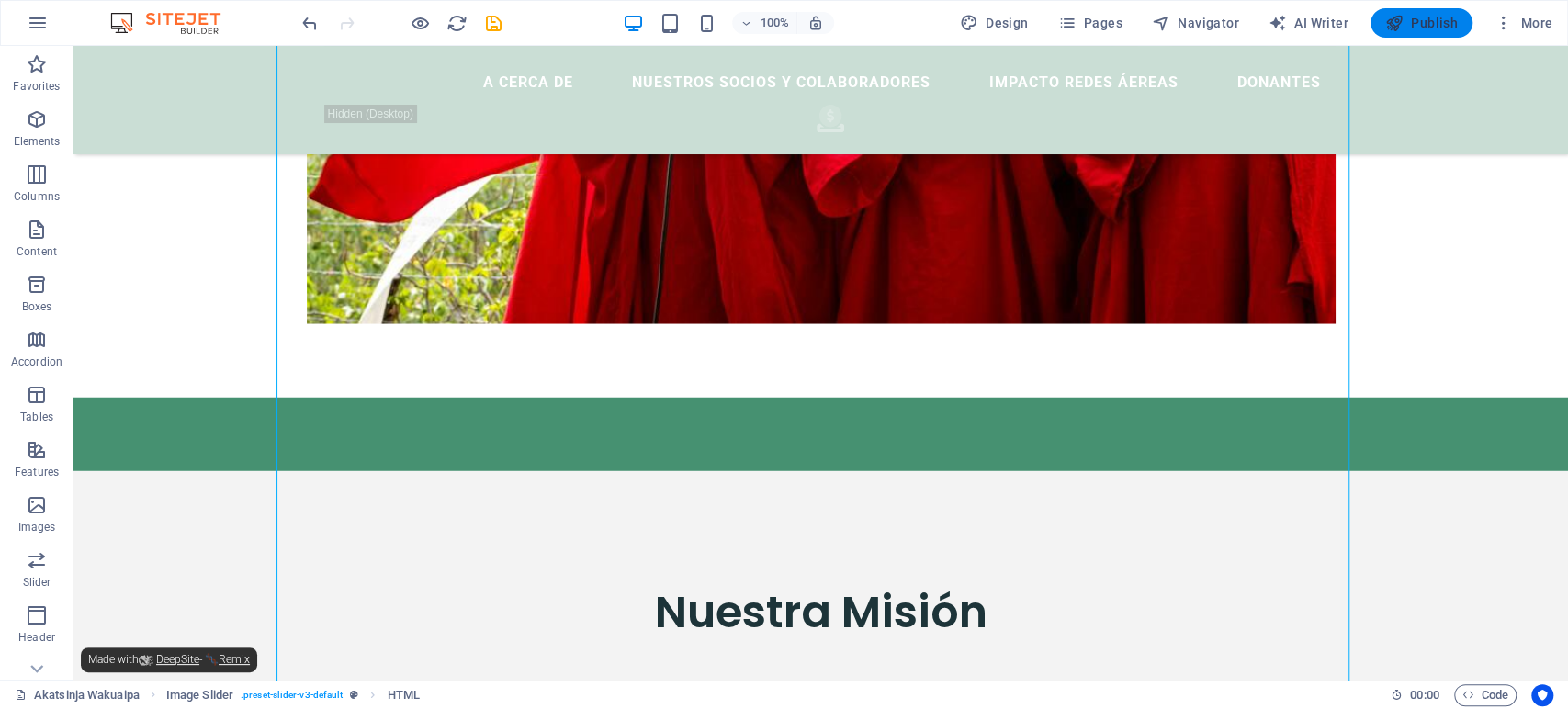click on "Publish" at bounding box center (1421, 23) 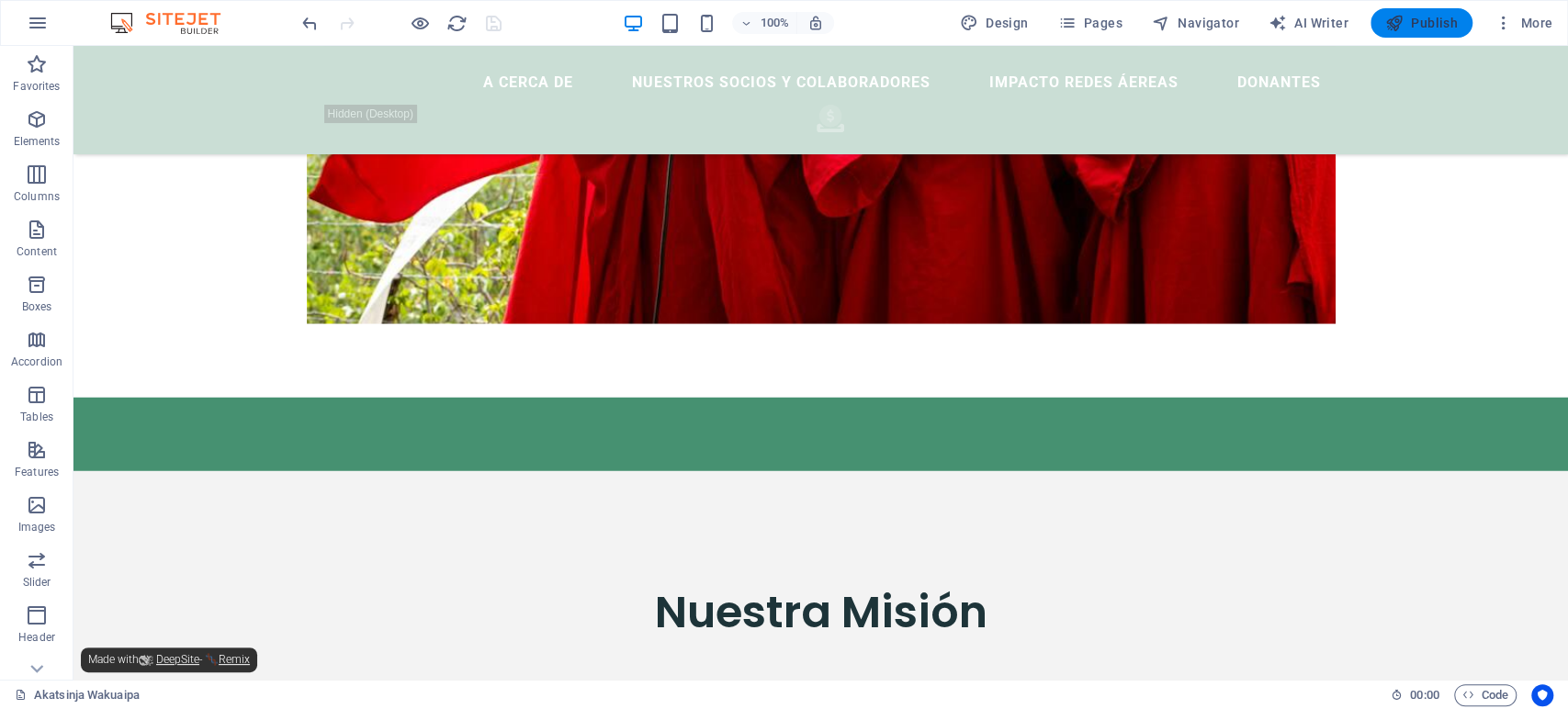 click on "Publish" at bounding box center (1421, 23) 